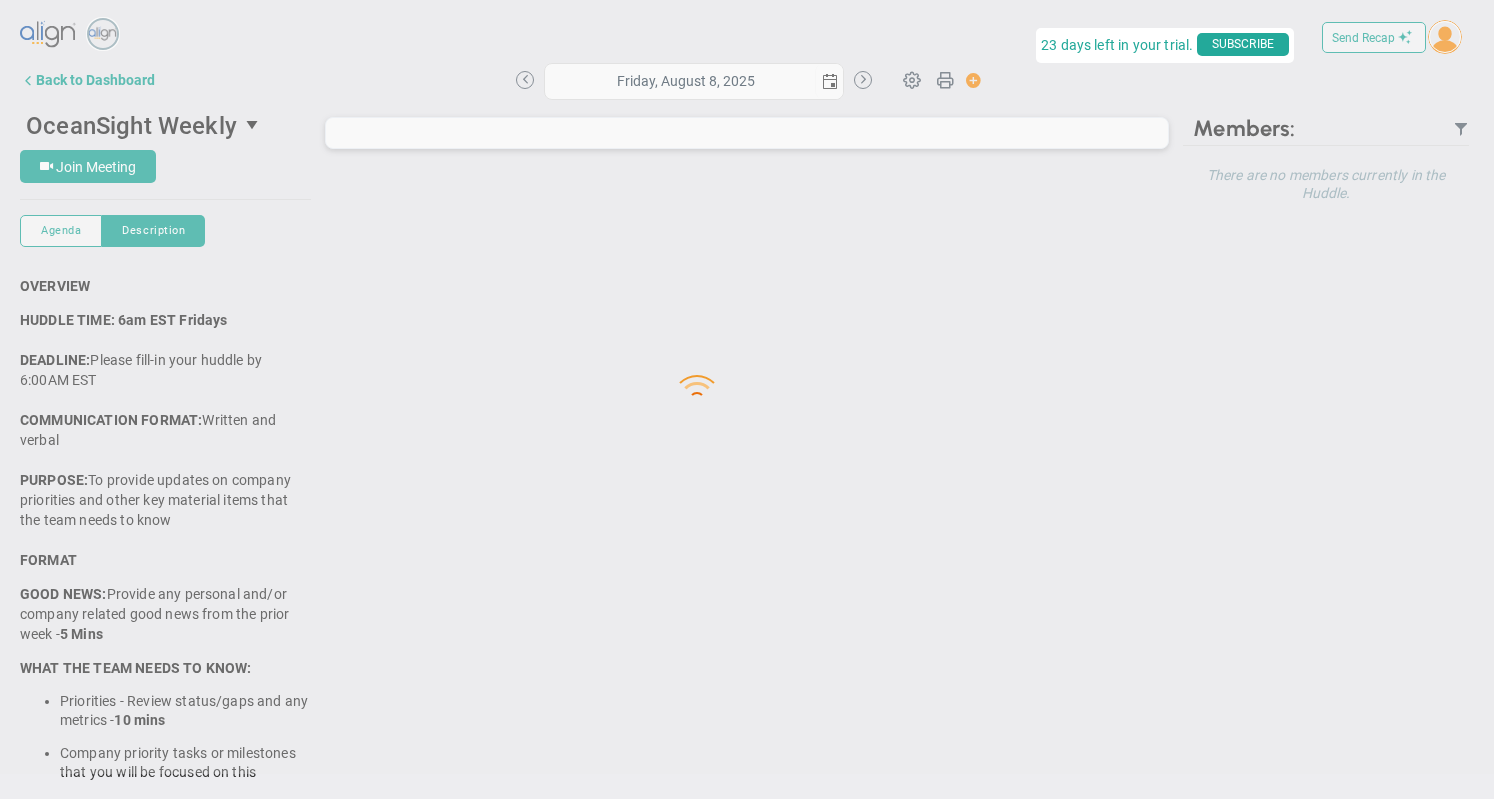 scroll, scrollTop: 0, scrollLeft: 0, axis: both 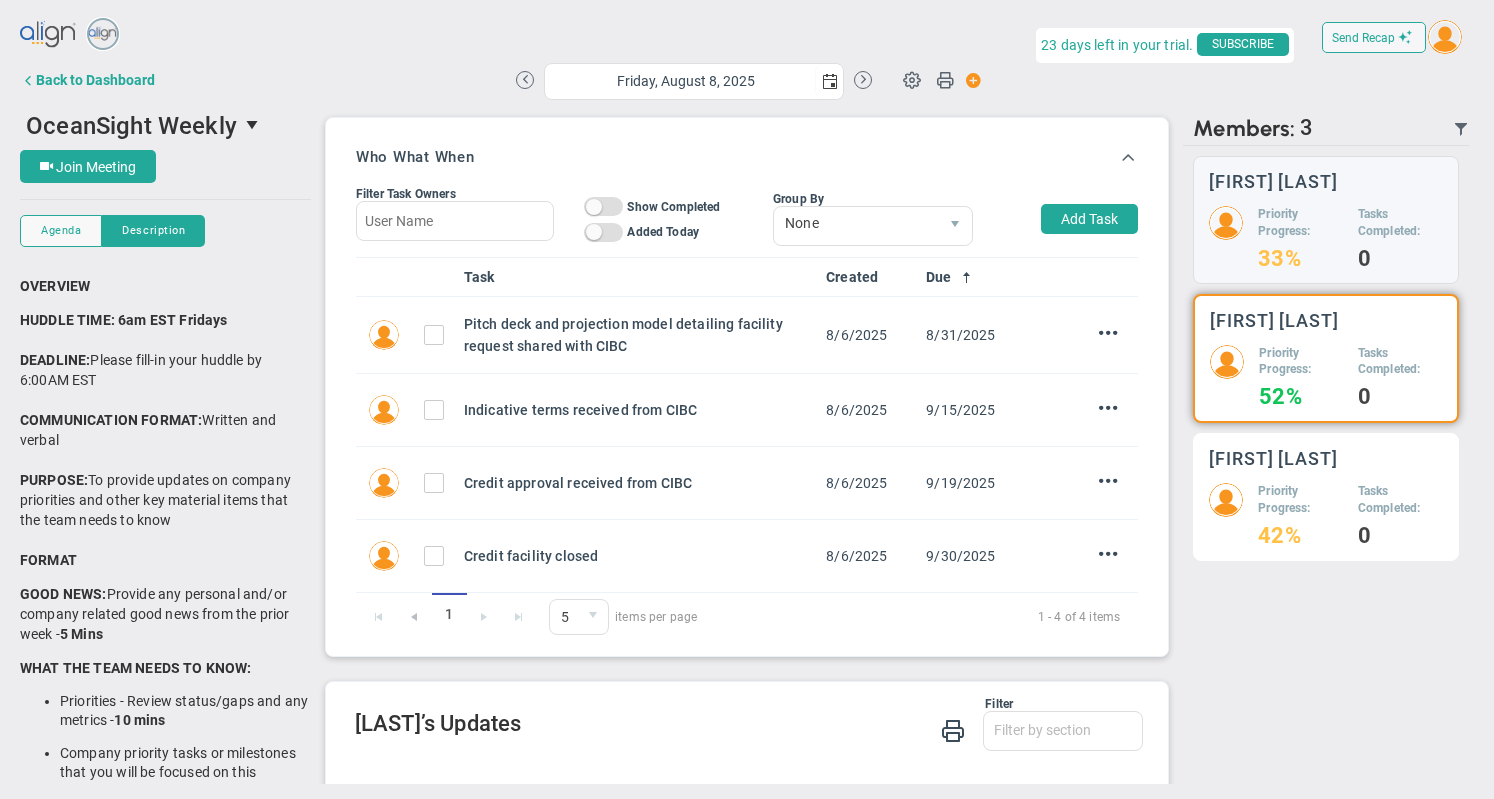 click on "Priority Progress:" at bounding box center [1300, 500] 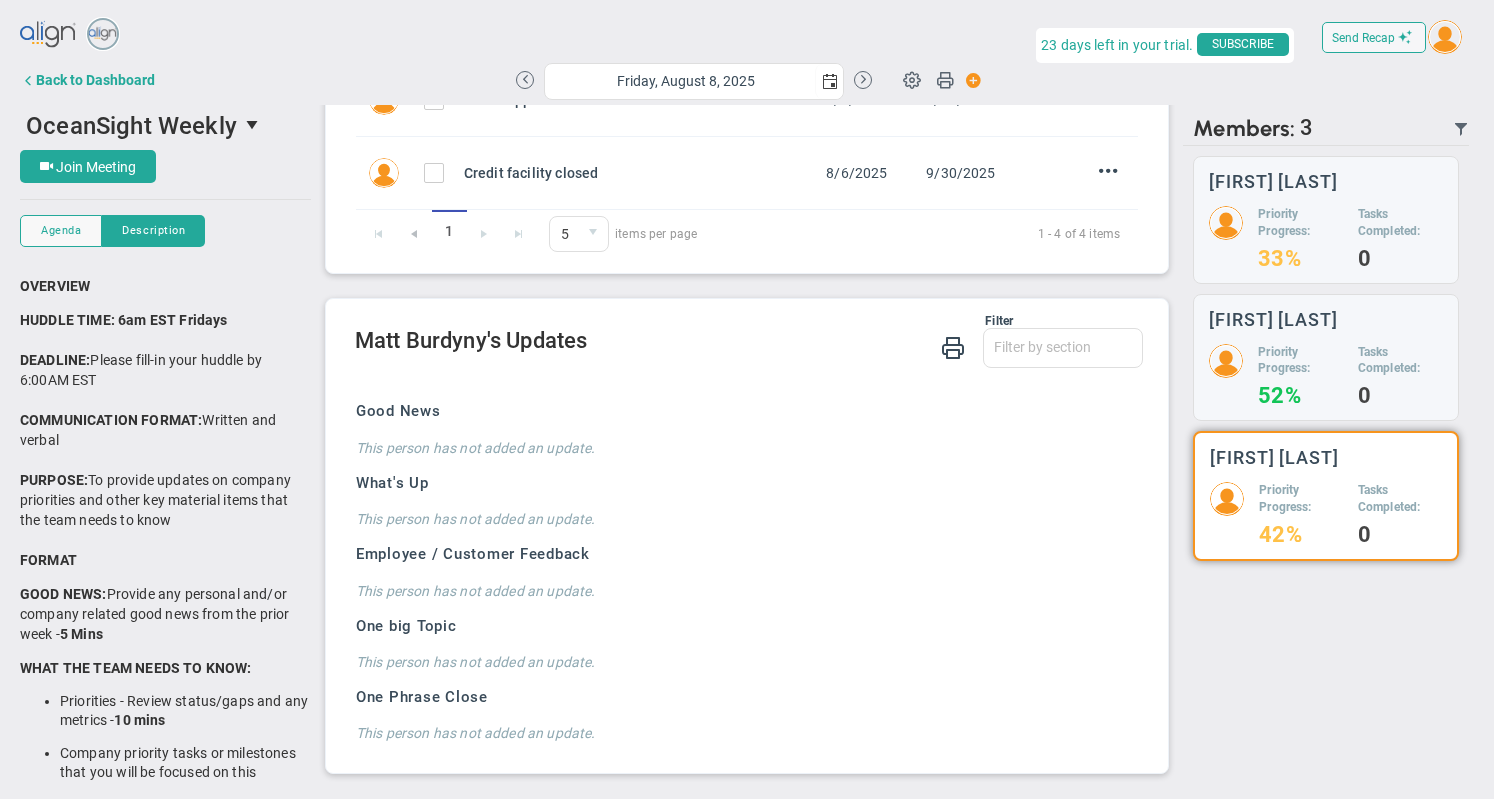 scroll, scrollTop: 0, scrollLeft: 0, axis: both 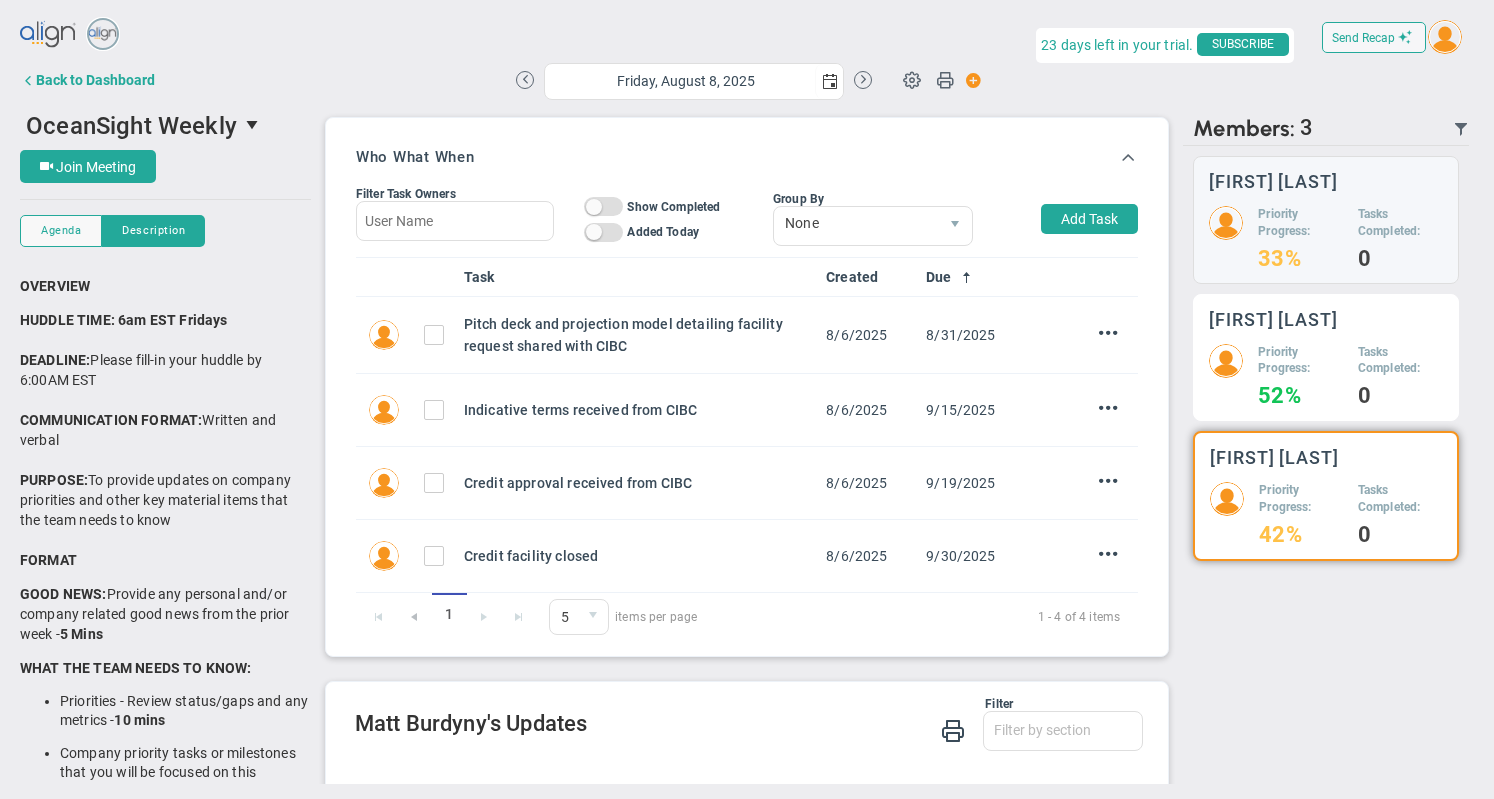 click on "Priority Progress:" at bounding box center (1300, 361) 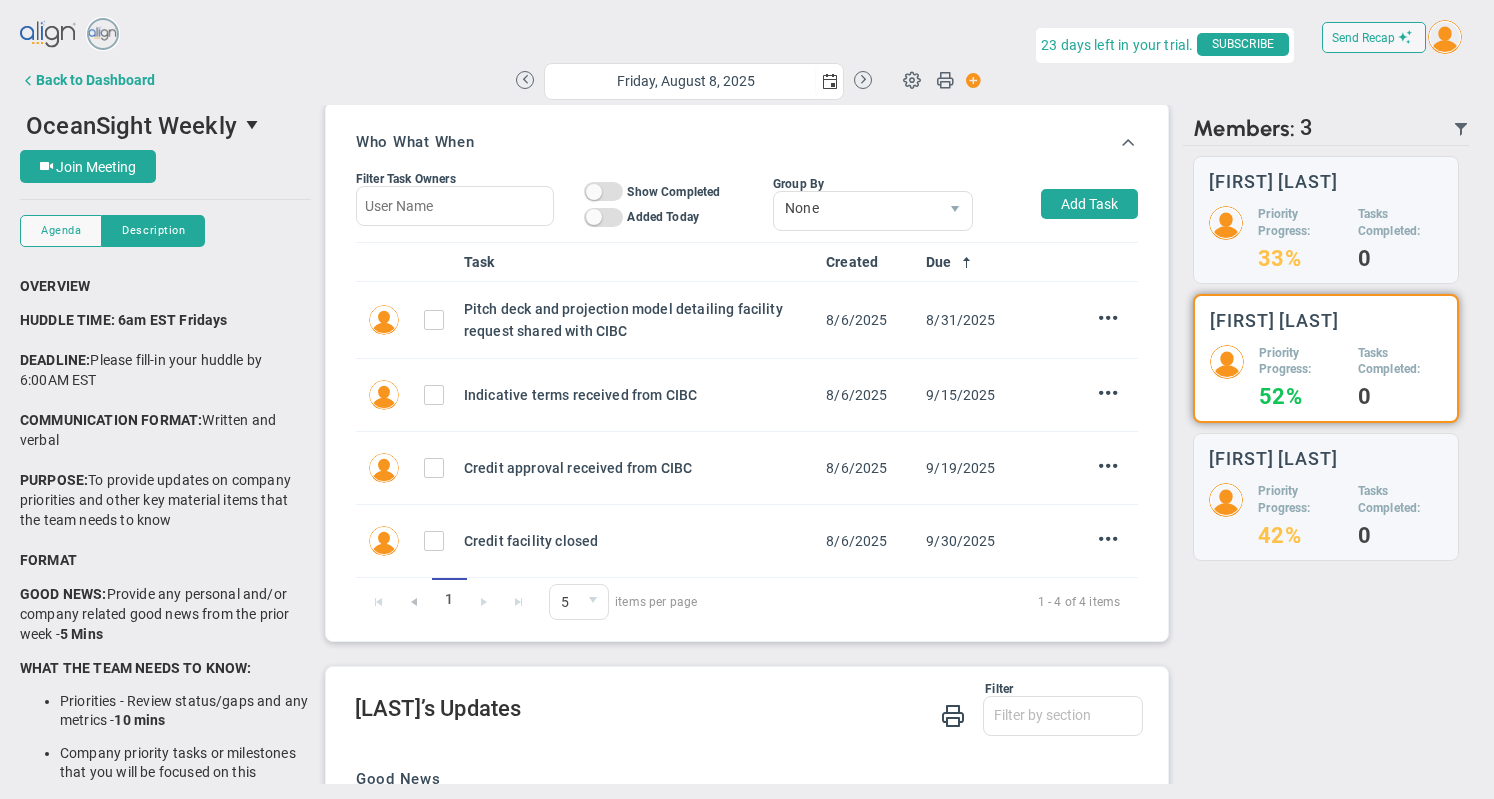 scroll, scrollTop: 0, scrollLeft: 0, axis: both 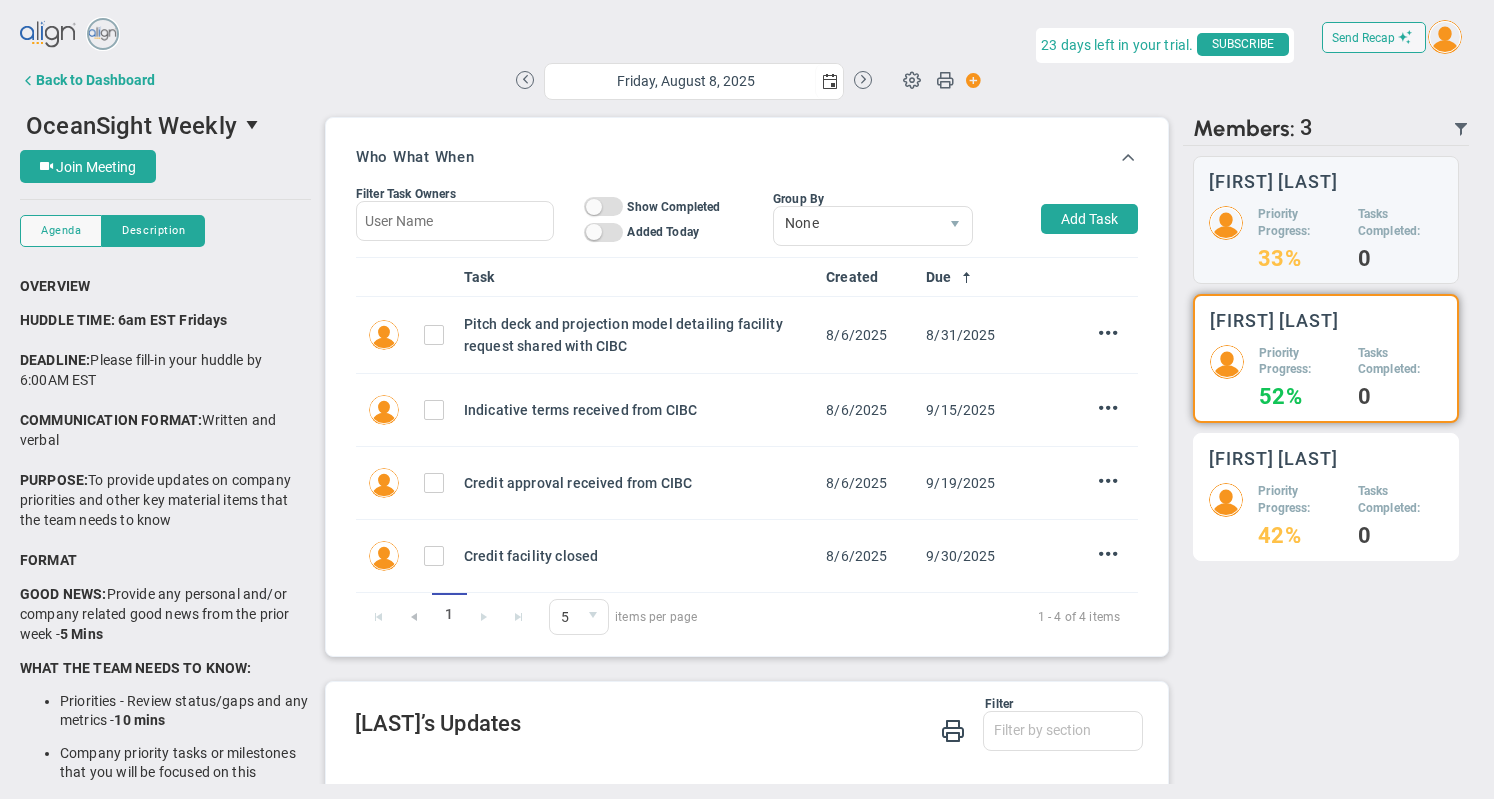 click on "[FIRST] [LAST]" at bounding box center (1273, 458) 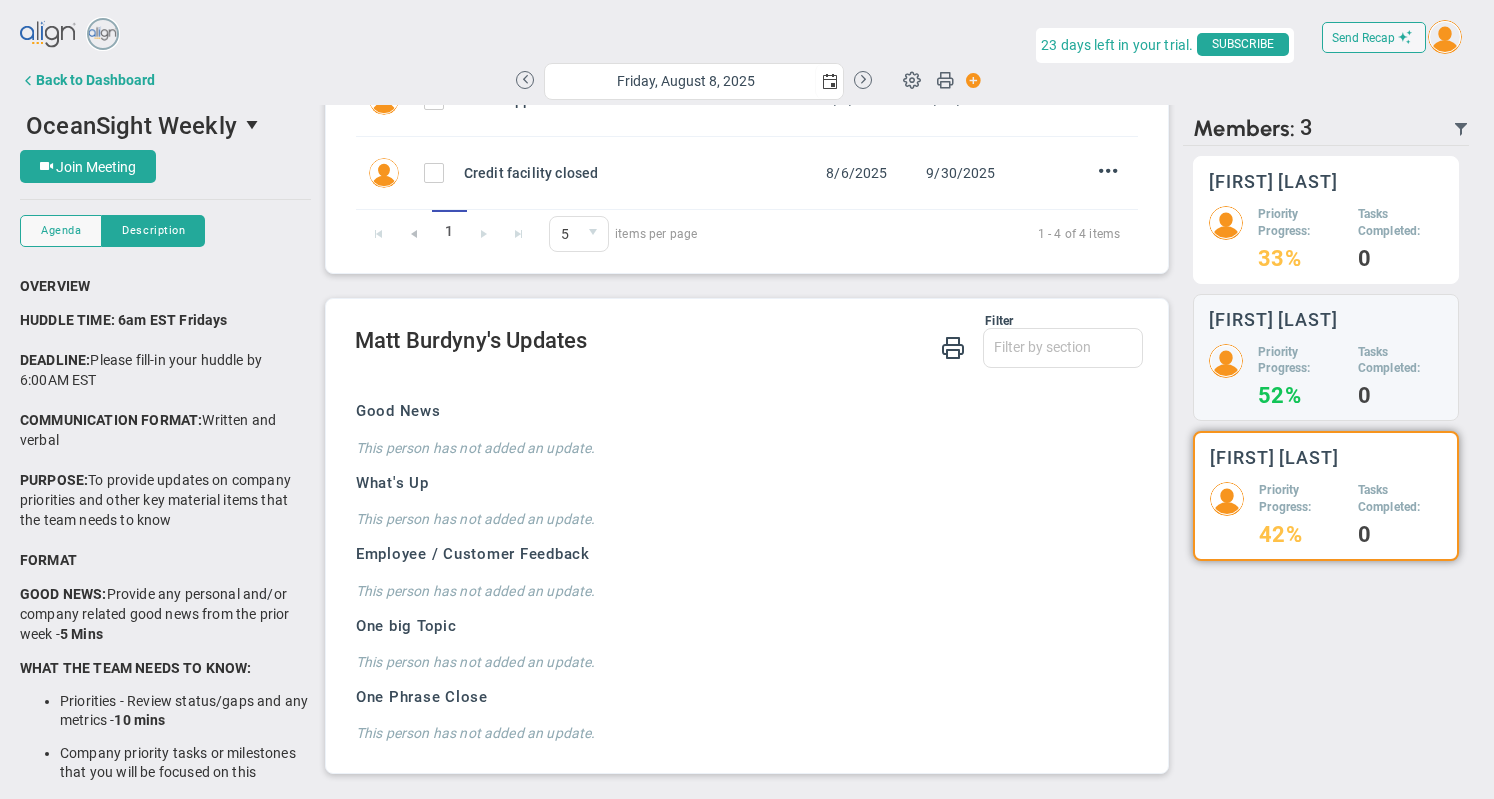 click on "Tyler Van Schoonhoven
Priority Progress:
33%
Tasks Completed:
0" at bounding box center (1326, 220) 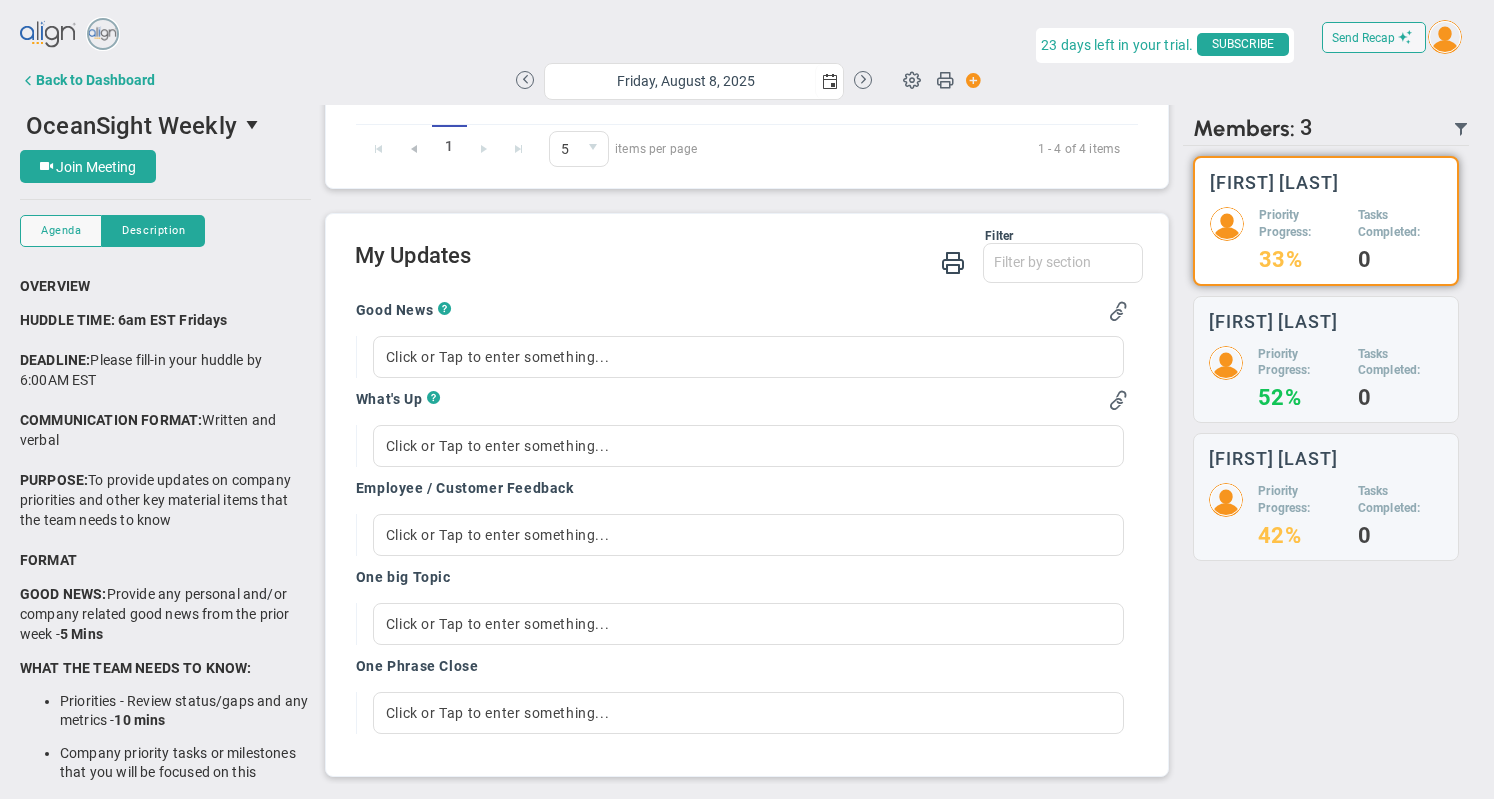 scroll, scrollTop: 470, scrollLeft: 0, axis: vertical 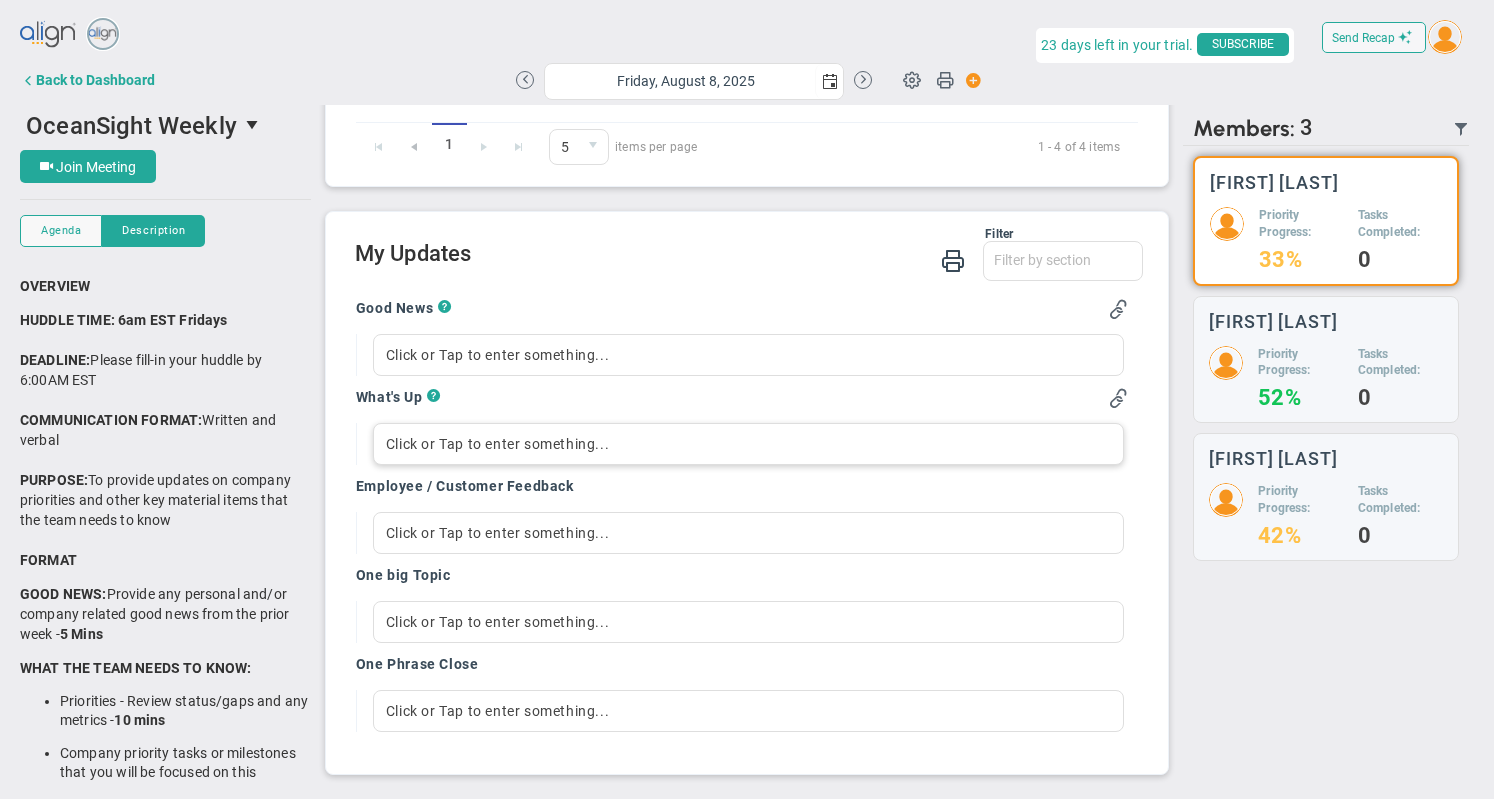click on "Click or Tap to enter something..." at bounding box center (748, 444) 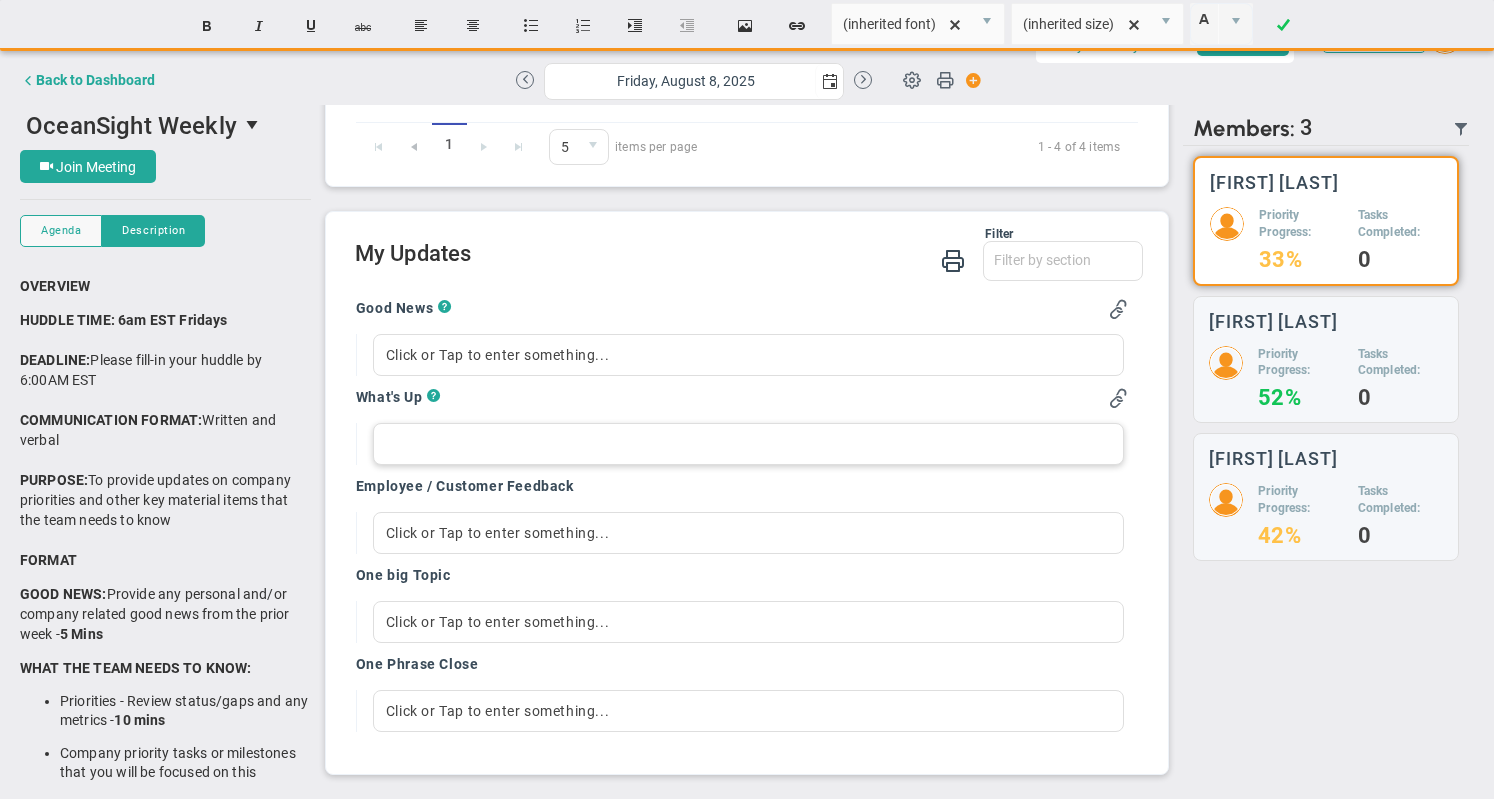 type 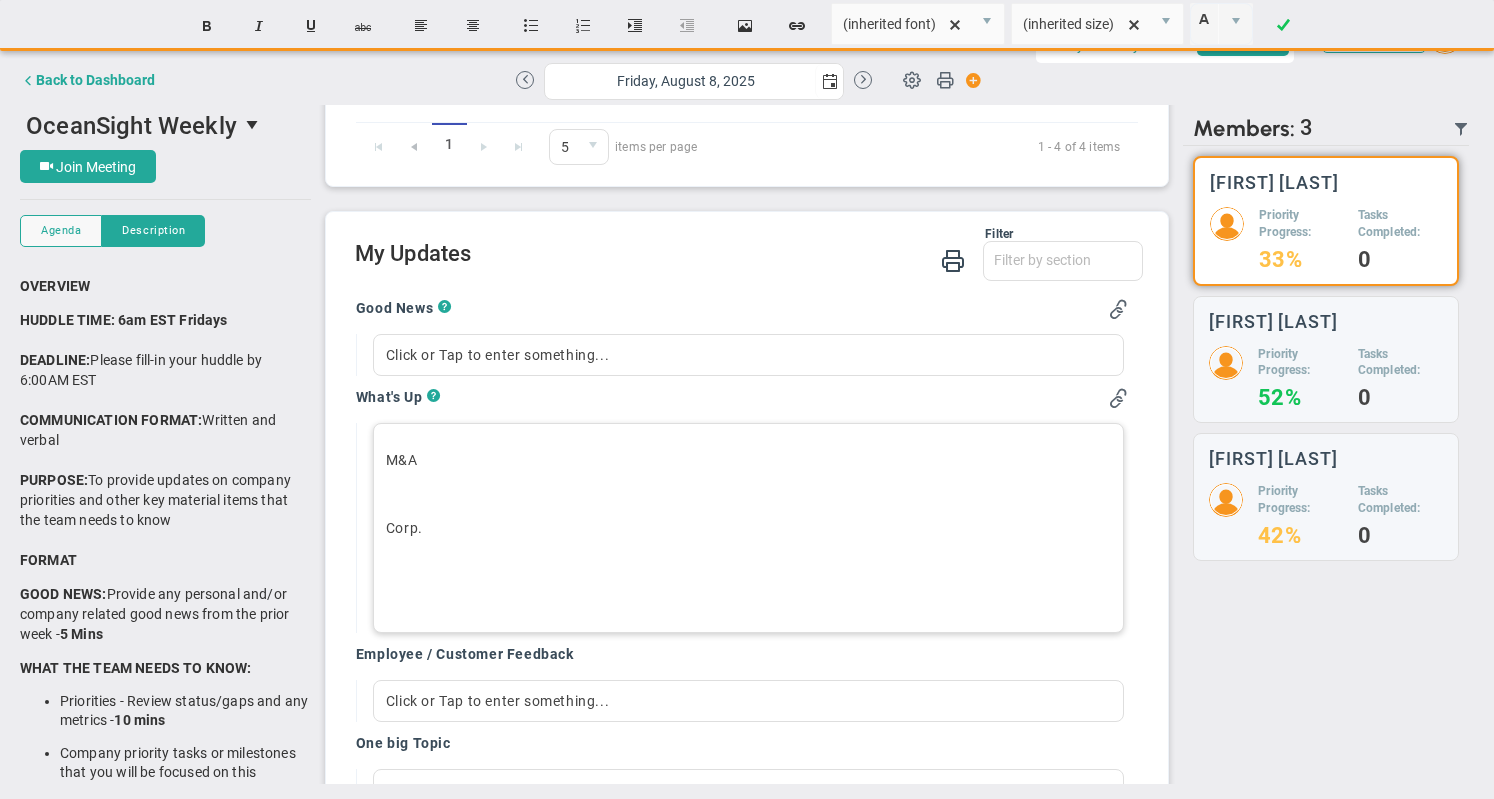 click on "M&A ﻿ Corp. ﻿ ﻿" at bounding box center [748, 528] 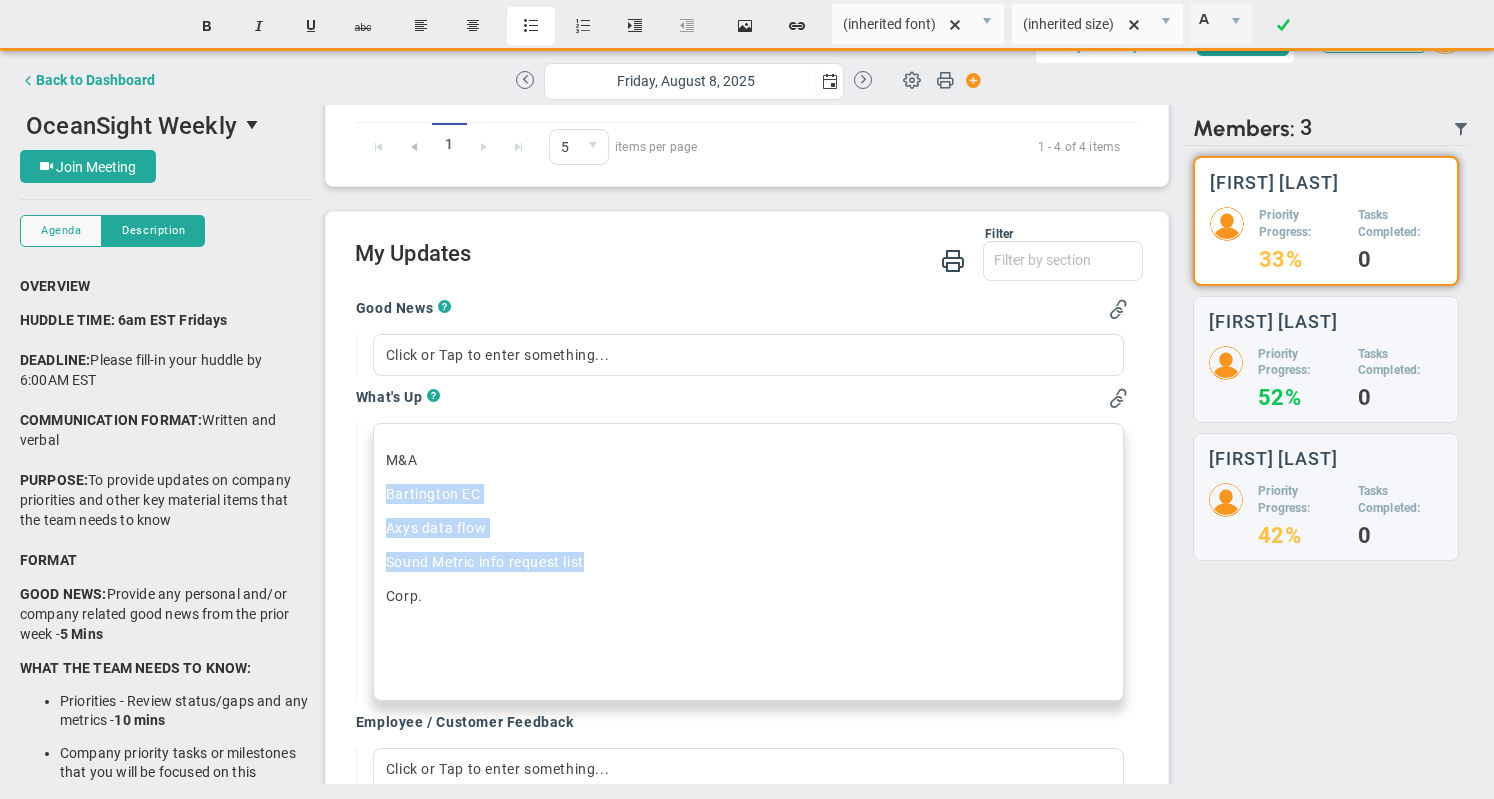click on "Insert unordered list" at bounding box center [531, 26] 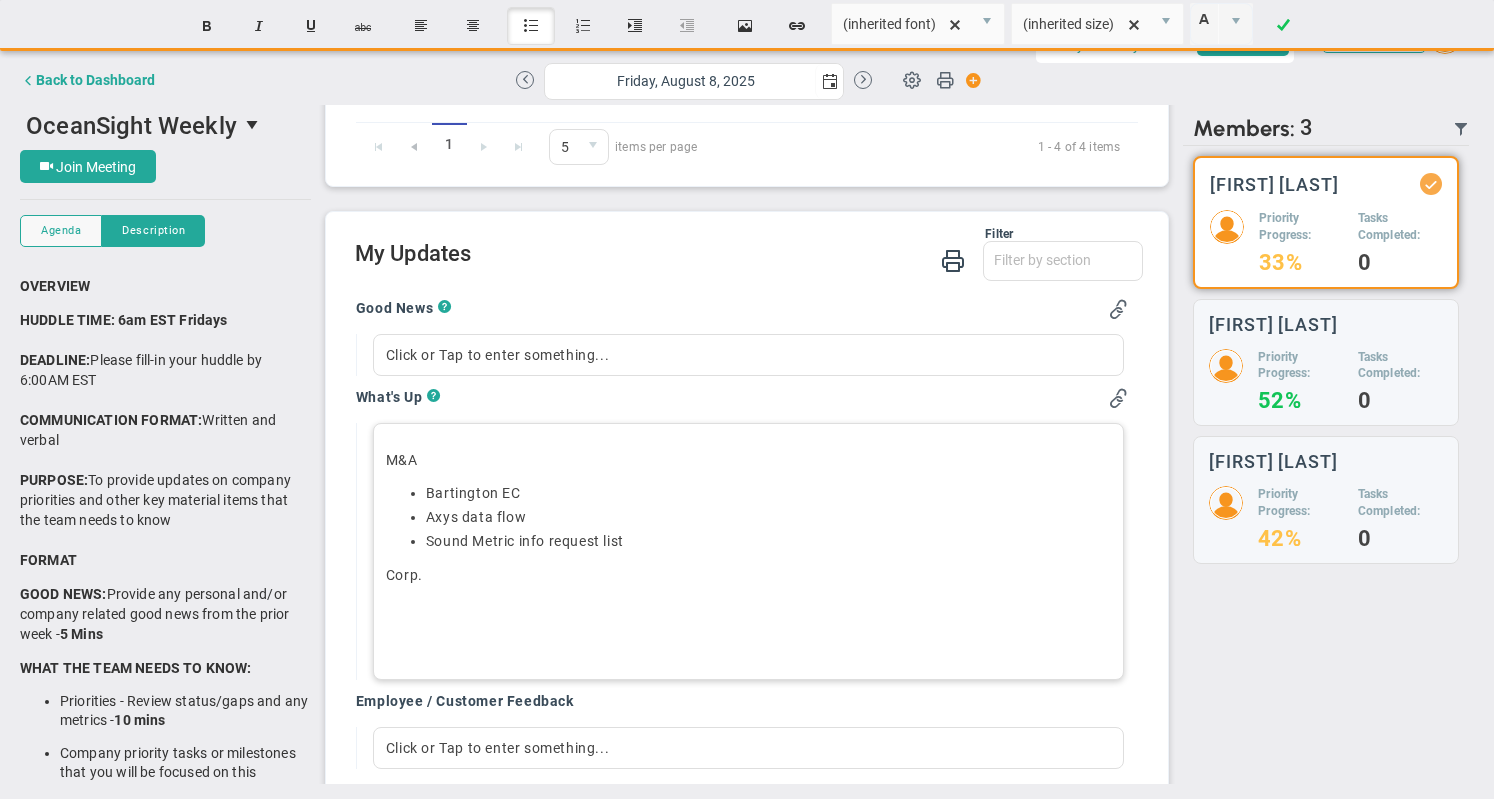 click on "M&A ﻿Bartington EC Axys data flow﻿ Sound Metric info request list Corp. ﻿ ﻿" at bounding box center [748, 551] 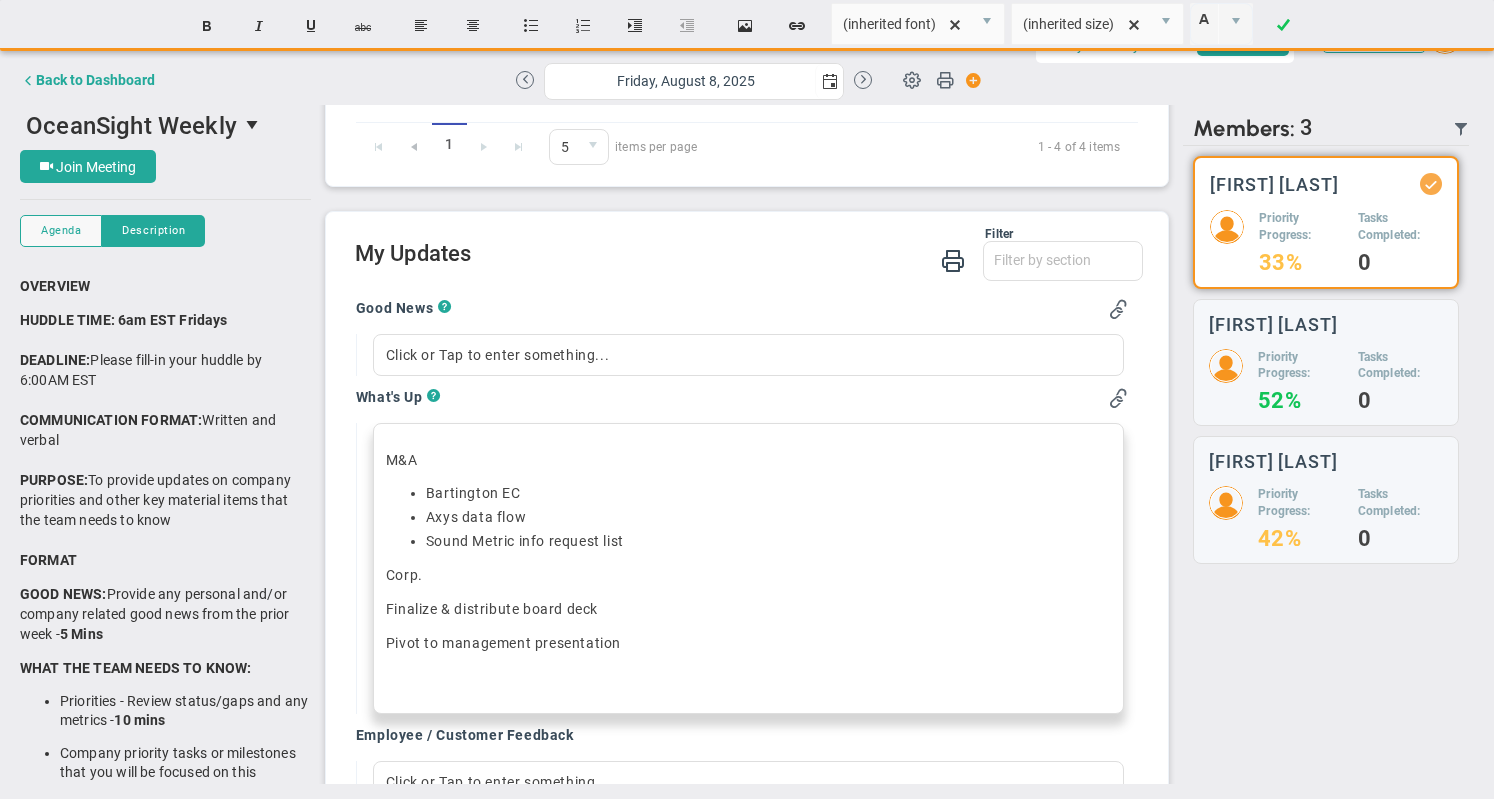 drag, startPoint x: 641, startPoint y: 635, endPoint x: 348, endPoint y: 603, distance: 294.74225 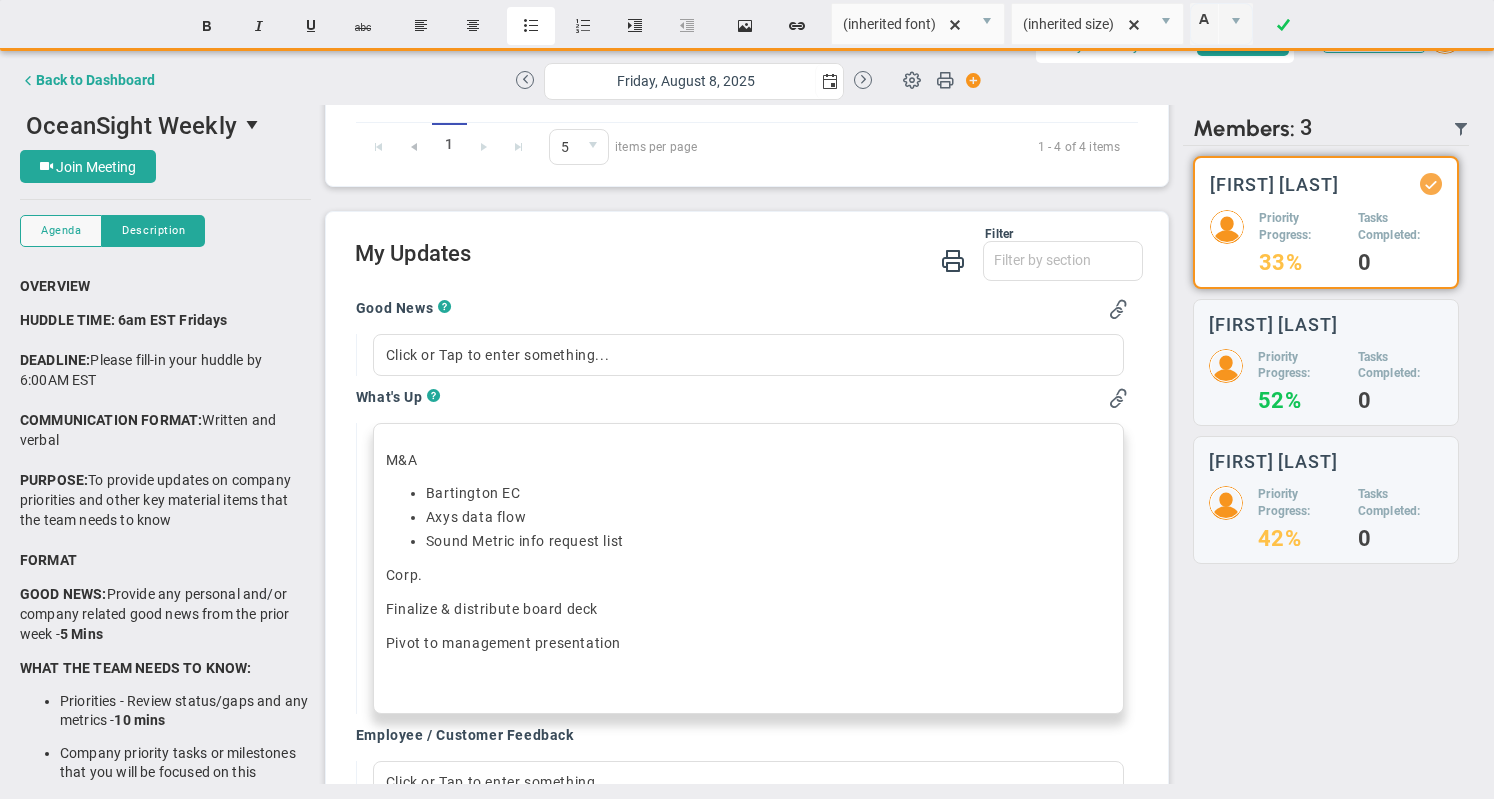 click on "Insert unordered list" at bounding box center [531, 26] 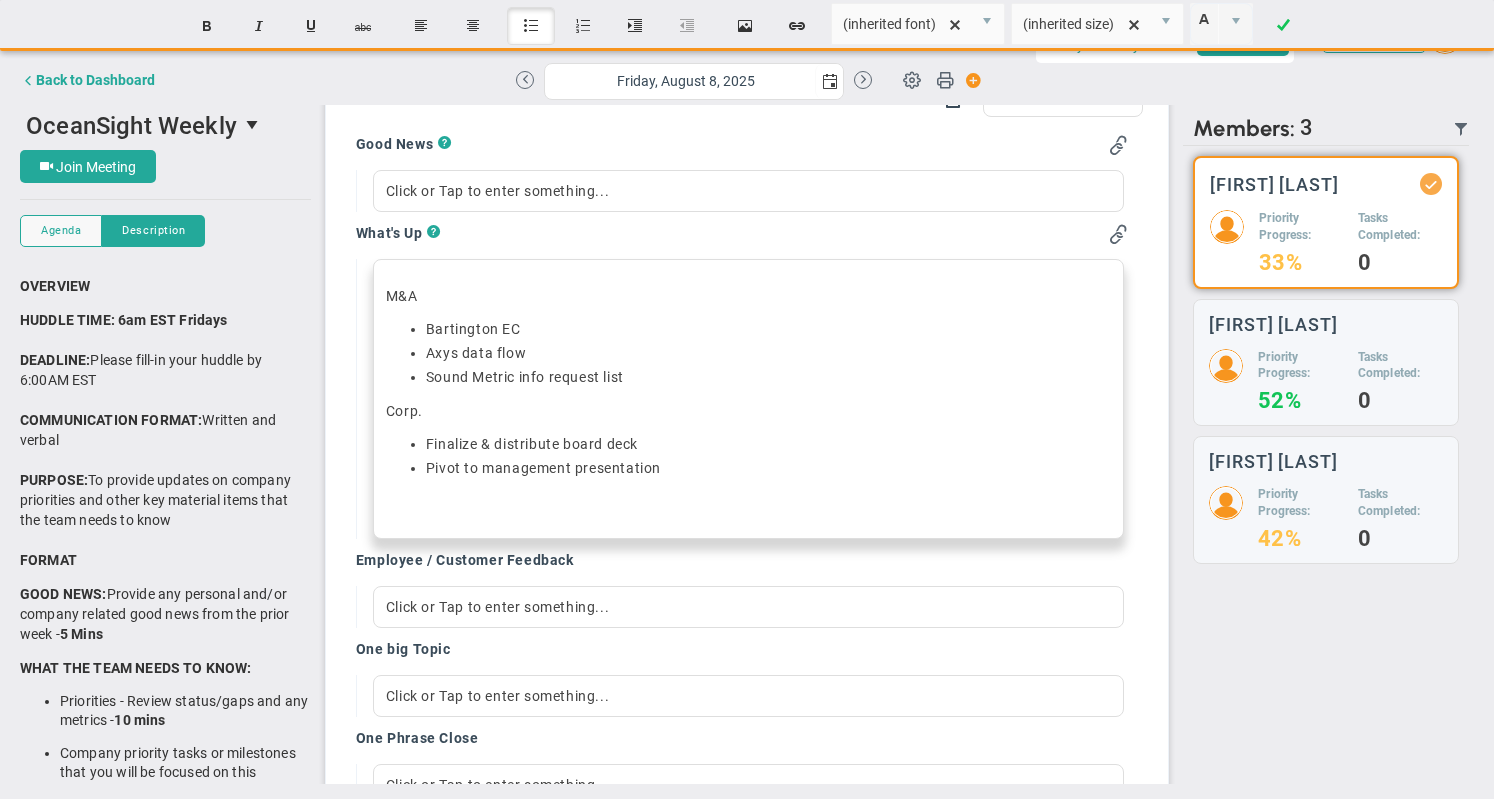 scroll, scrollTop: 608, scrollLeft: 0, axis: vertical 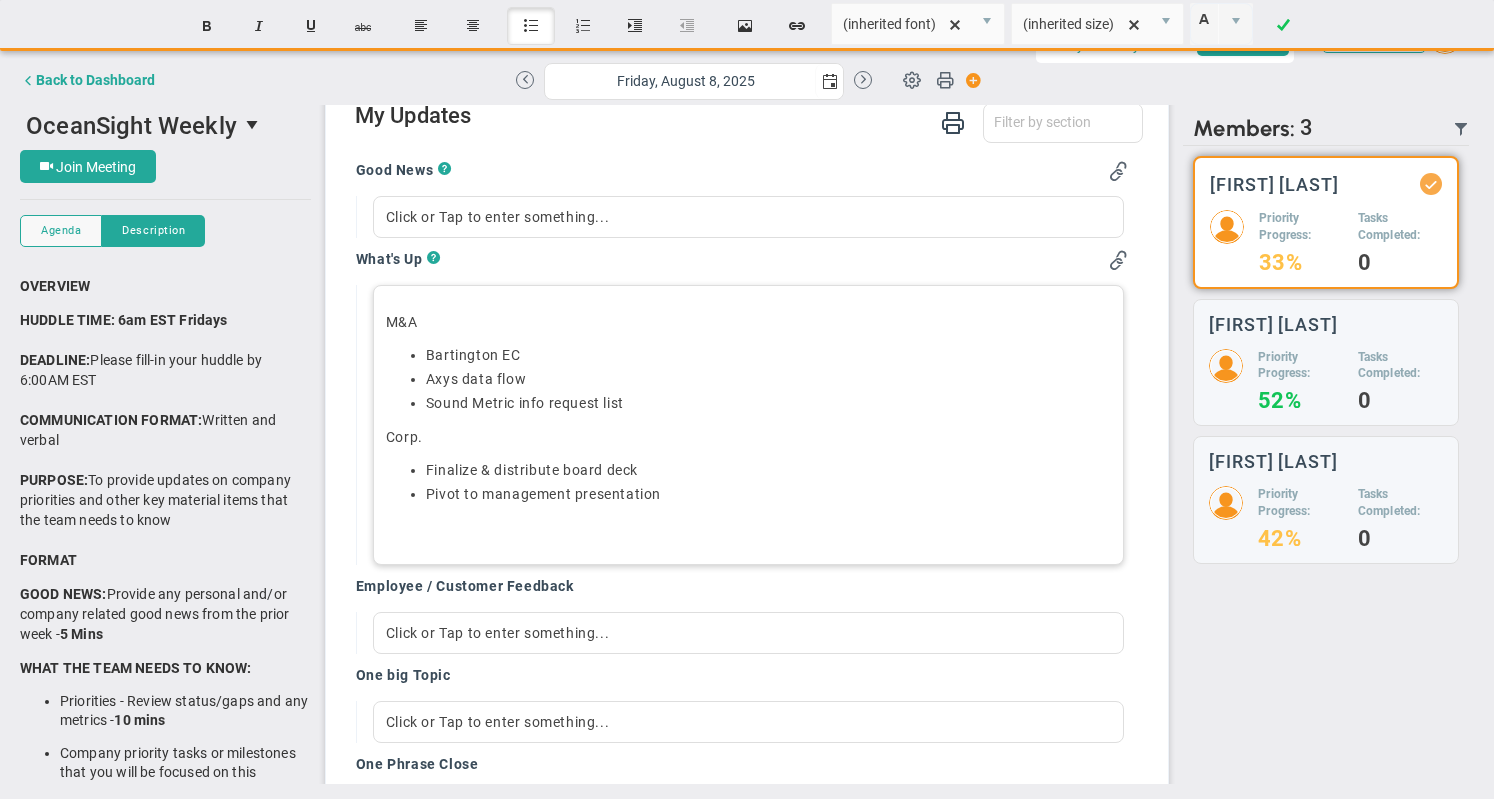 click on "M&A ﻿Bartington EC Axys data flow﻿ Sound Metric info request list Corp. ﻿Finalize & distribute board deck Pivot to management presentation﻿ ﻿" at bounding box center [748, 425] 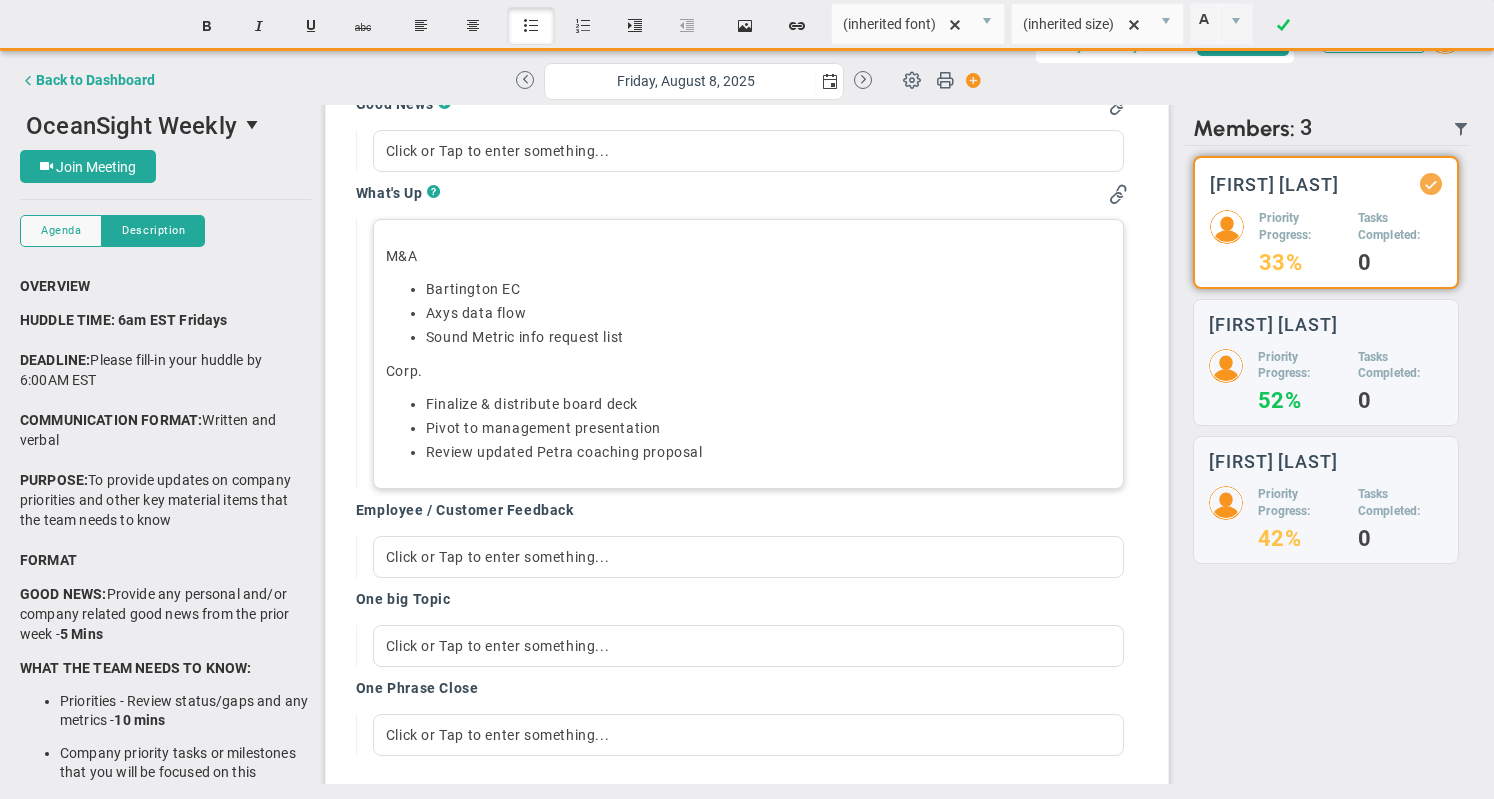 scroll, scrollTop: 574, scrollLeft: 0, axis: vertical 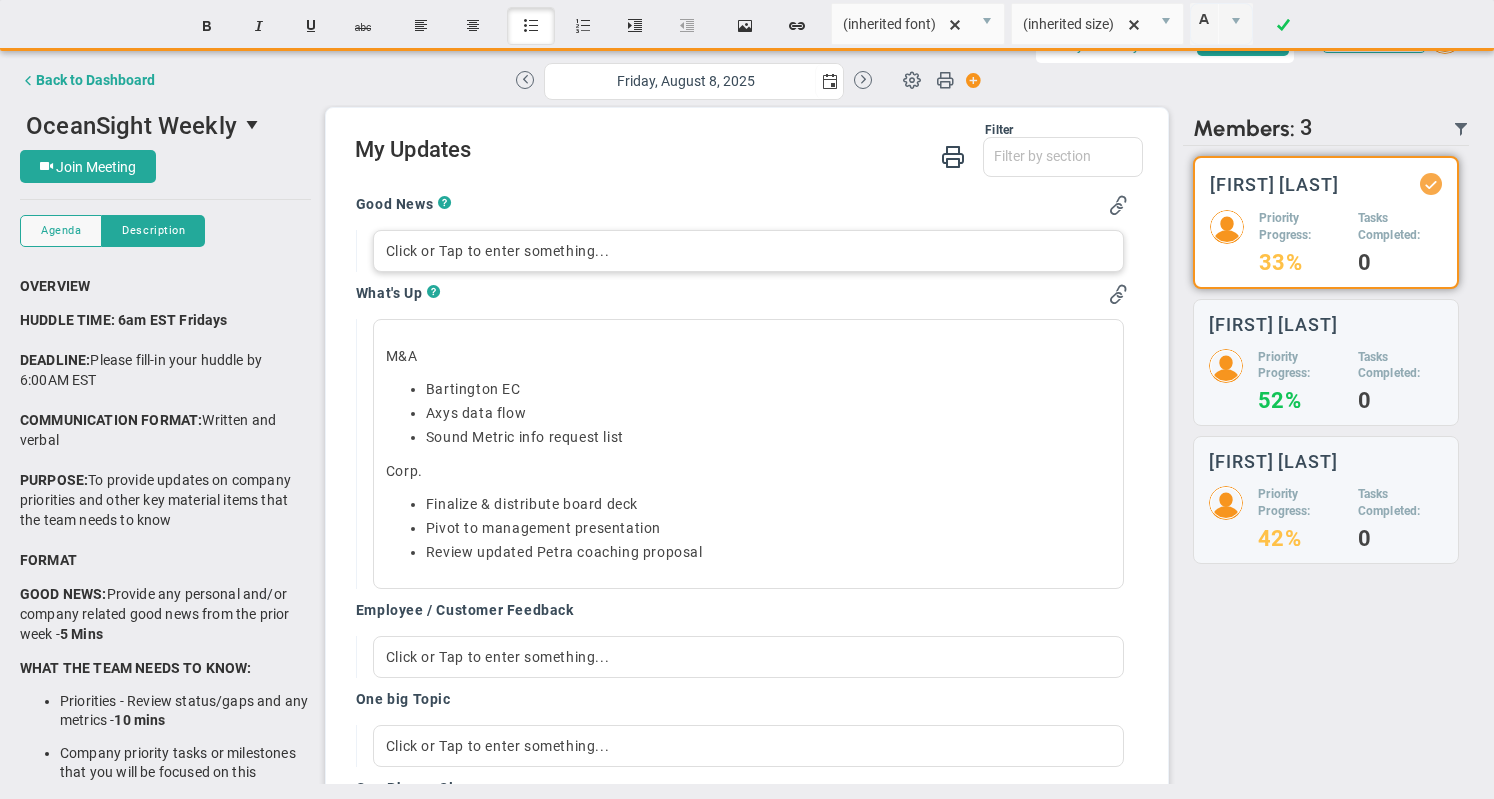 click on "Click or Tap to enter something..." at bounding box center [748, 251] 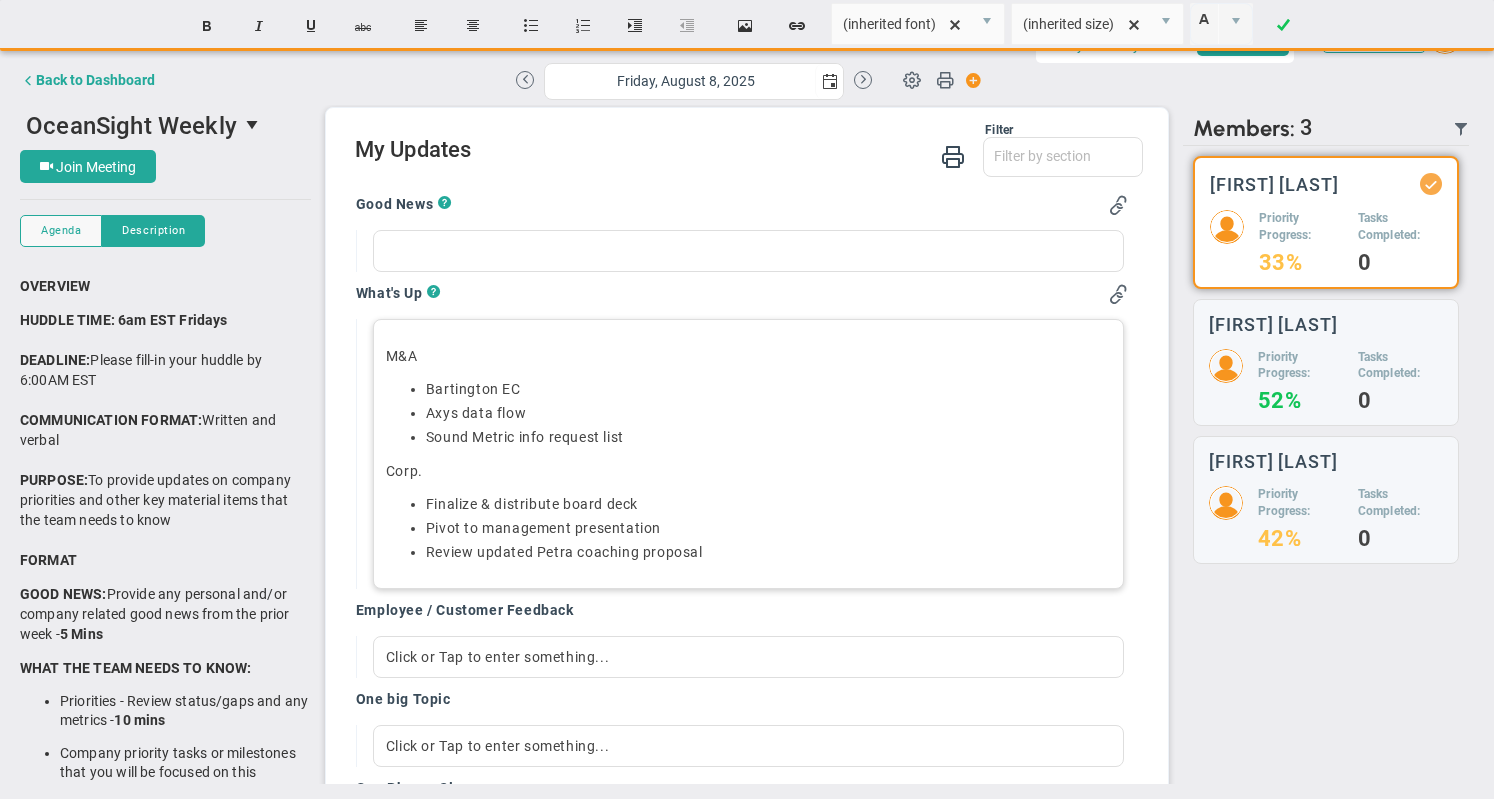 click on "Review updated Petra coaching proposal﻿" at bounding box center [768, 552] 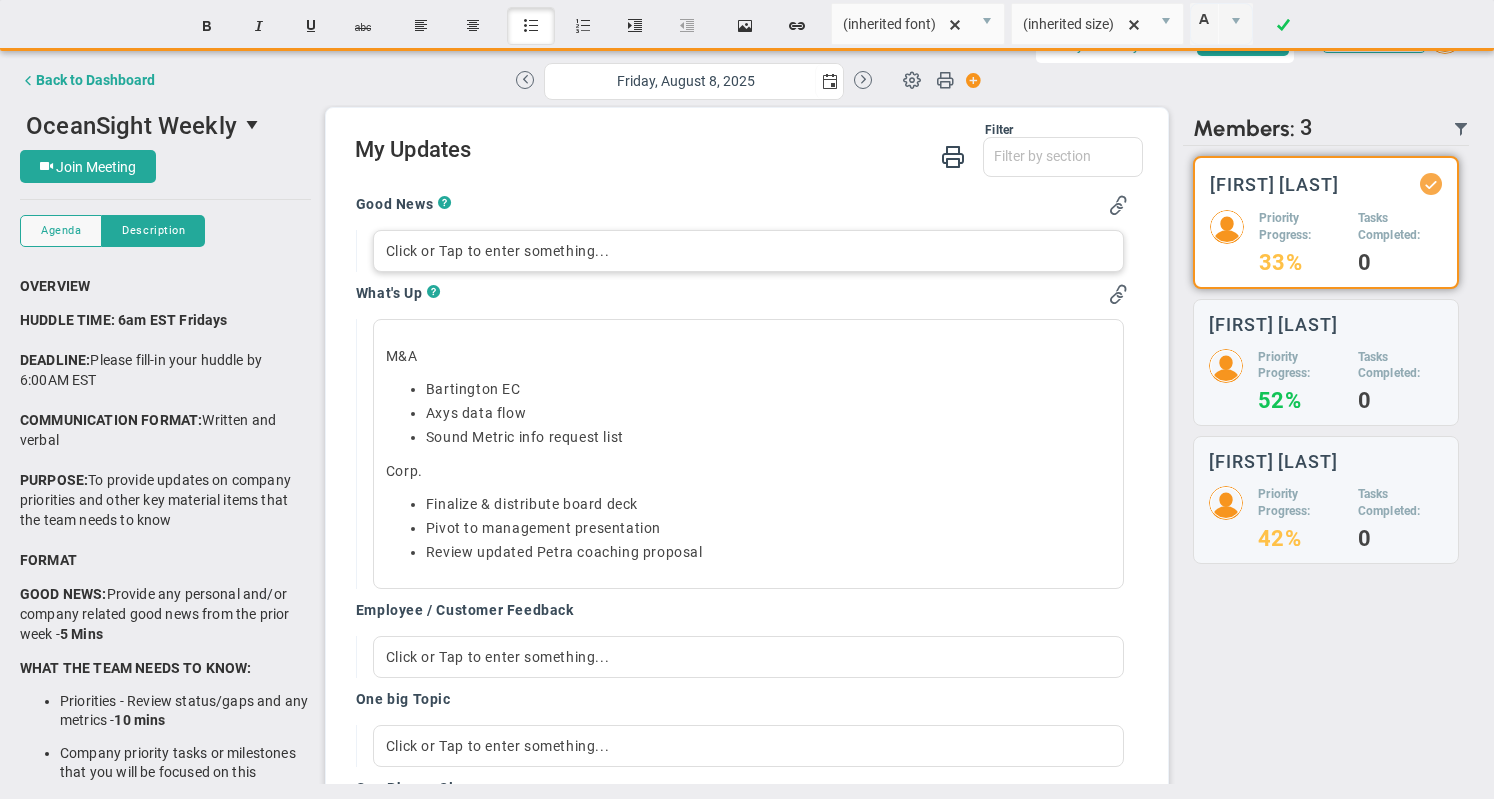 click on "Click or Tap to enter something..." at bounding box center (748, 251) 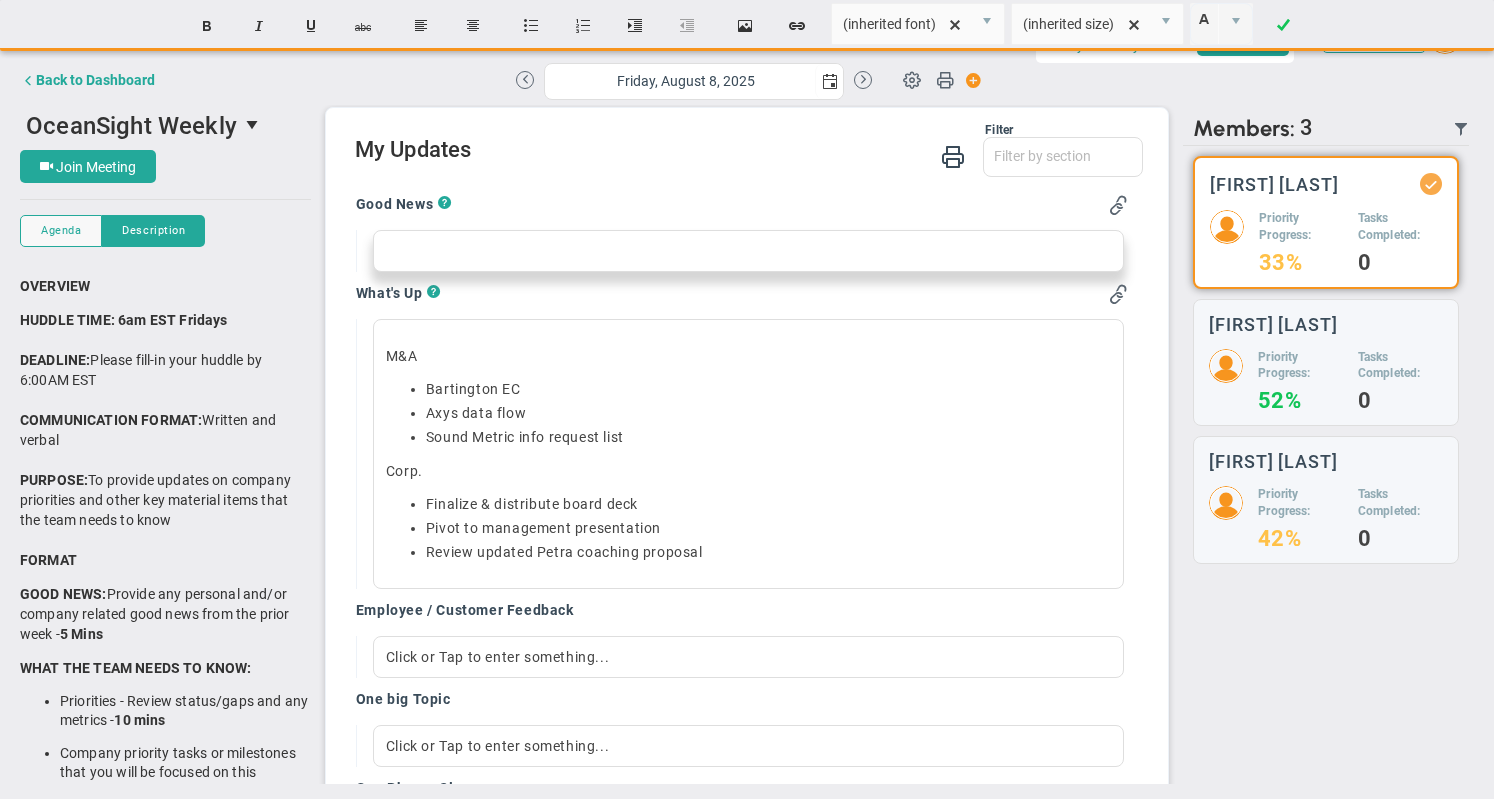 type 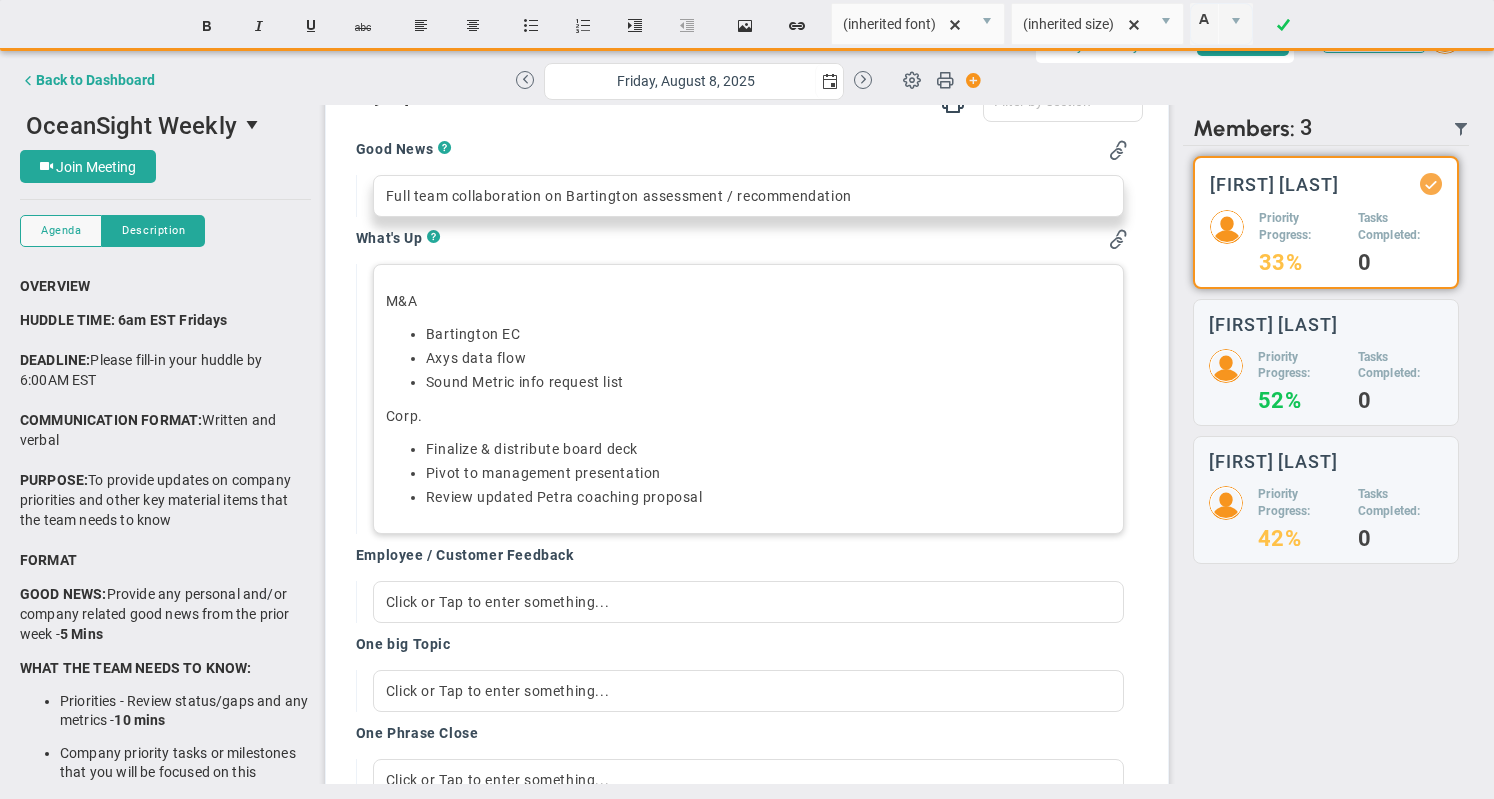 scroll, scrollTop: 598, scrollLeft: 0, axis: vertical 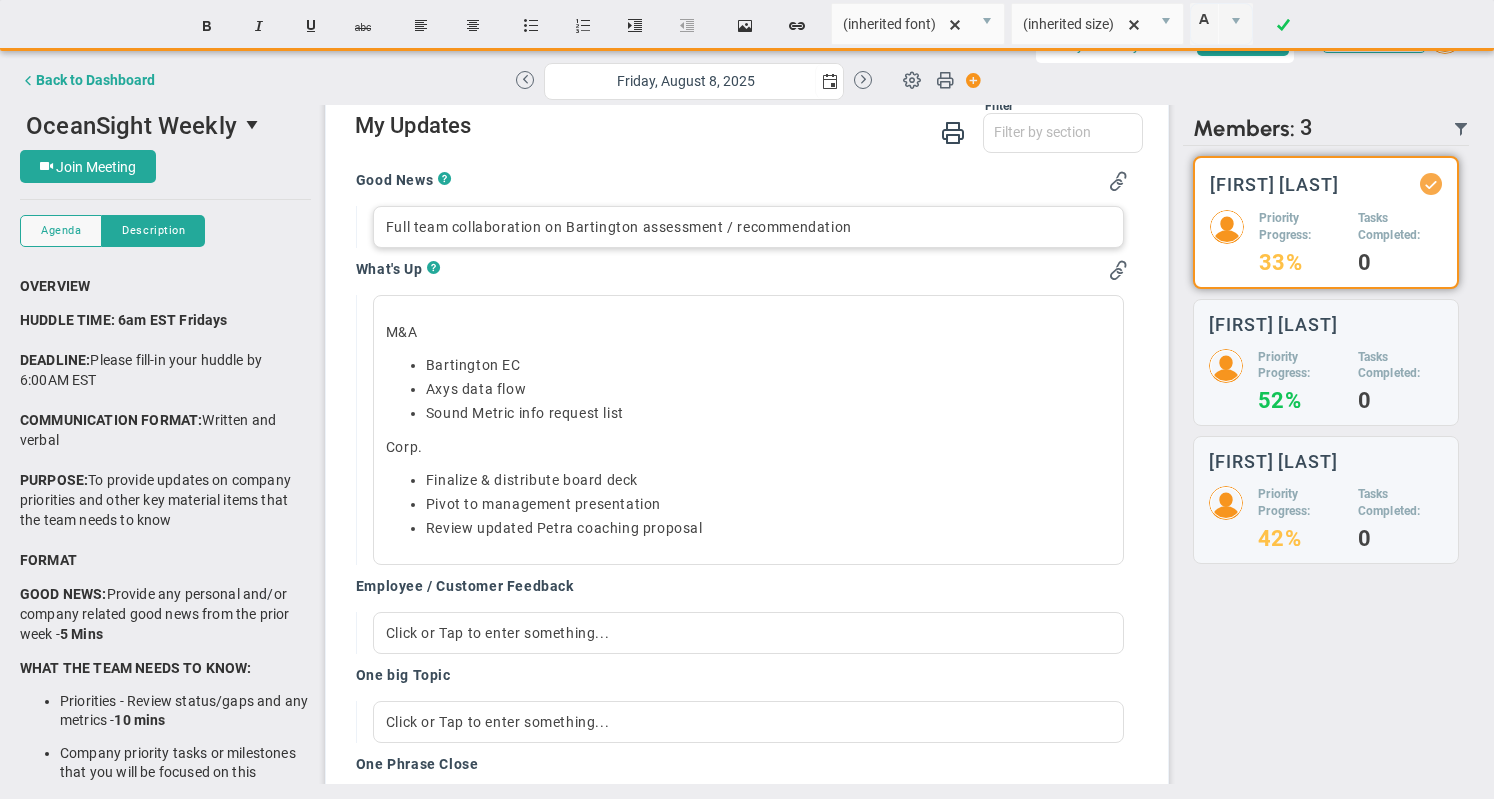click on "Full team collaboration on Bartington assessment / recommendation" at bounding box center [748, 227] 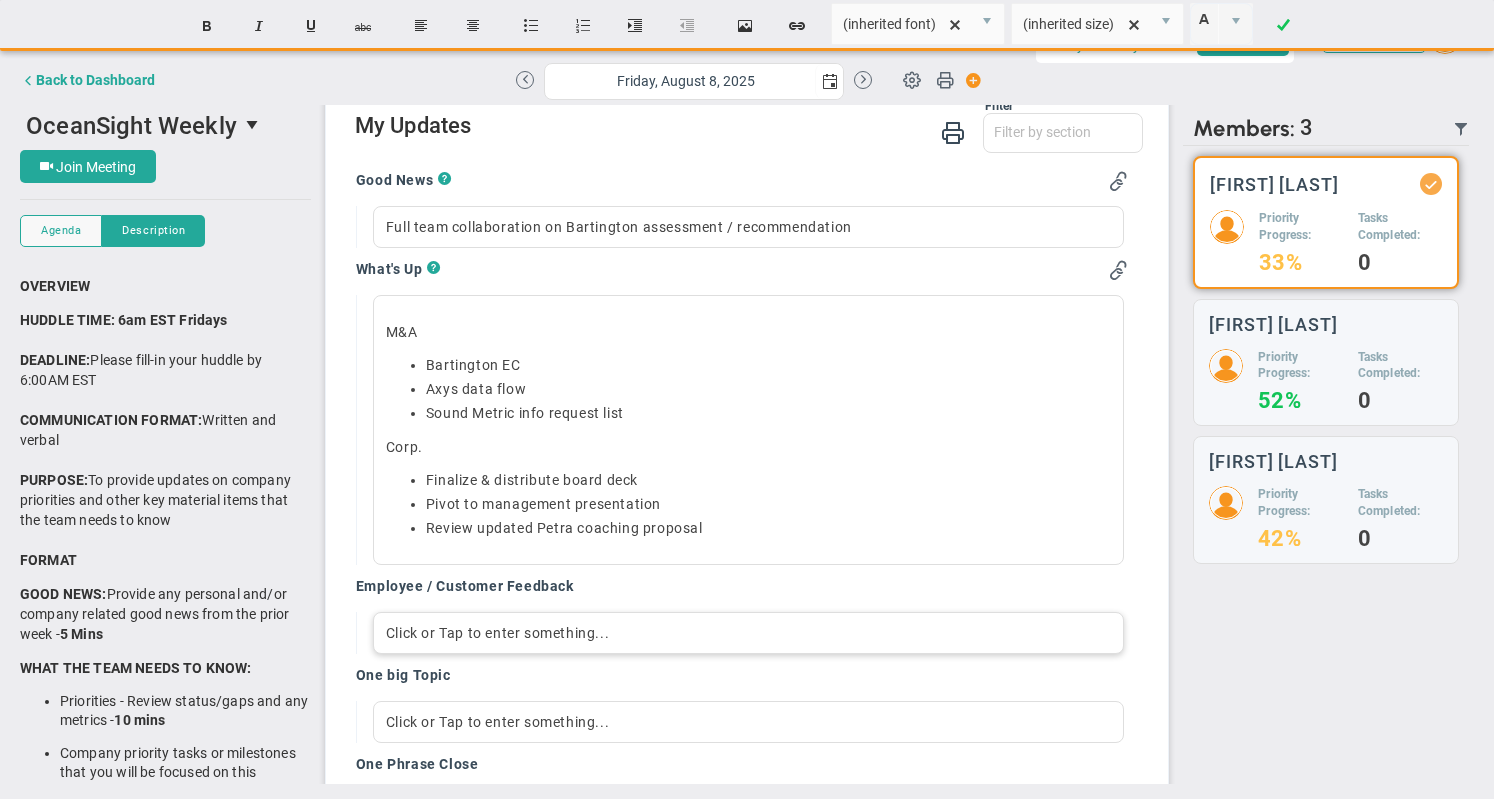 click on "Click or Tap to enter something..." at bounding box center [748, 633] 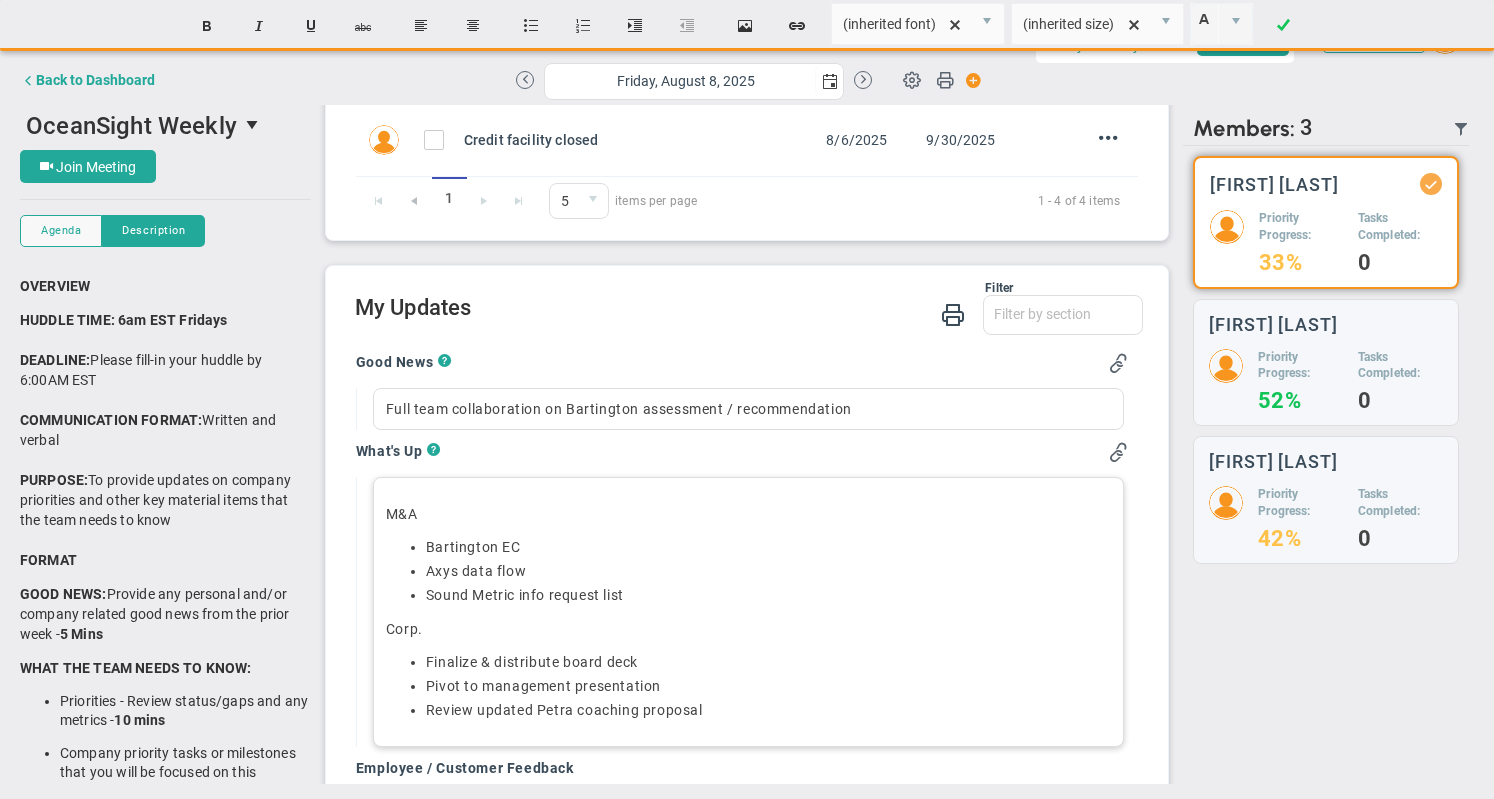 scroll, scrollTop: 398, scrollLeft: 0, axis: vertical 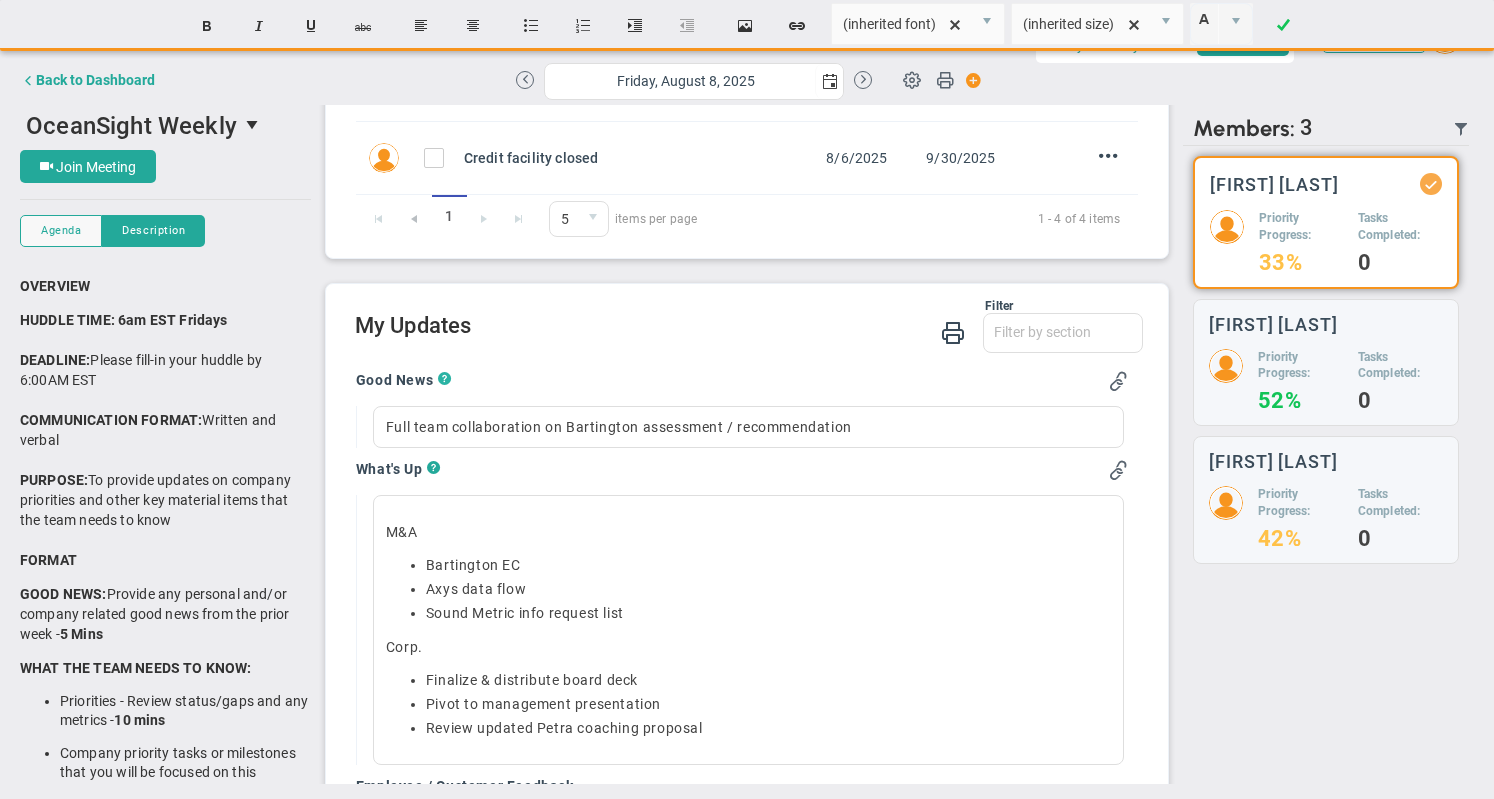 click on "?" at bounding box center [445, 382] 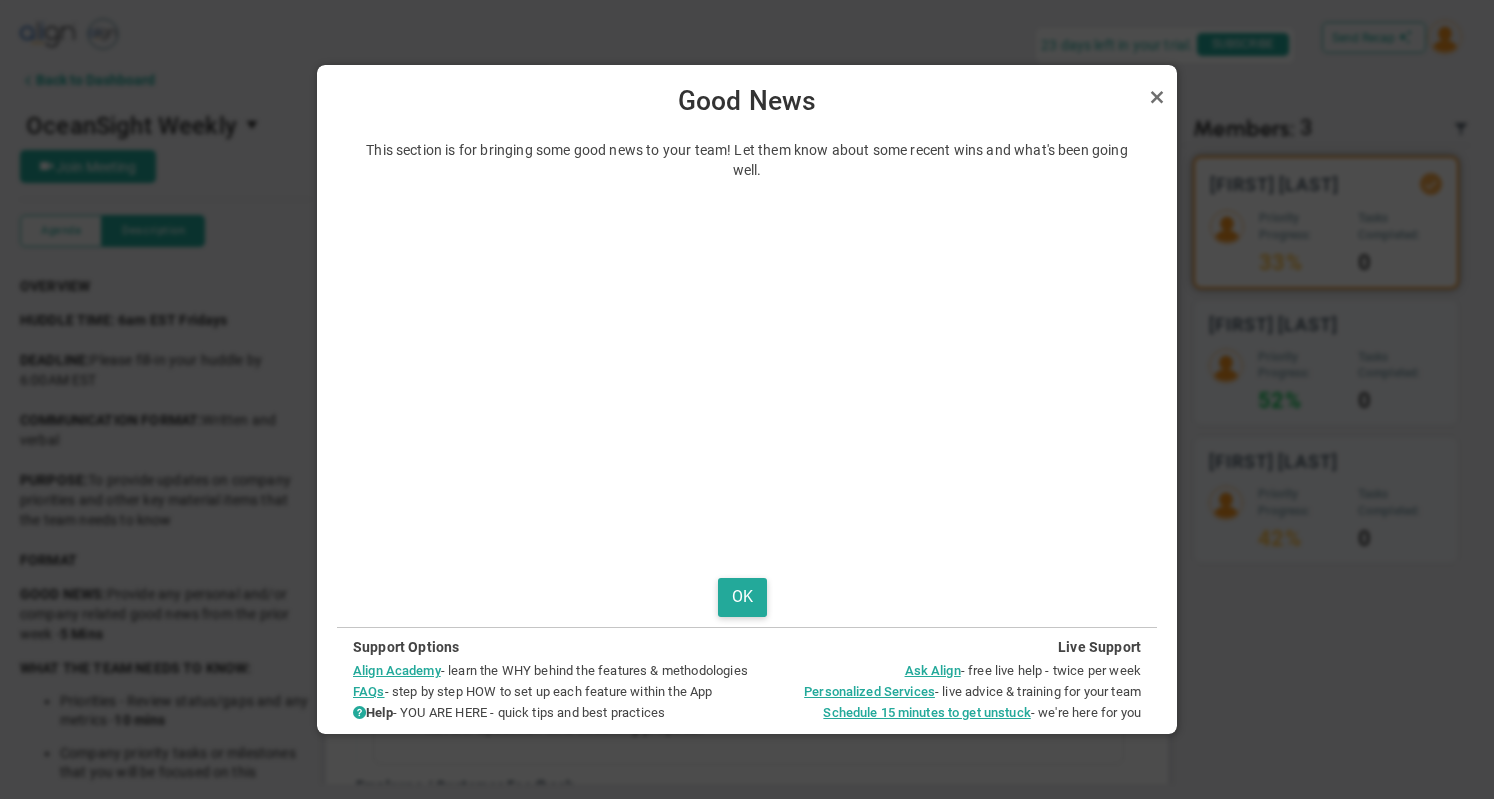 drag, startPoint x: 1163, startPoint y: 101, endPoint x: 1123, endPoint y: 117, distance: 43.081318 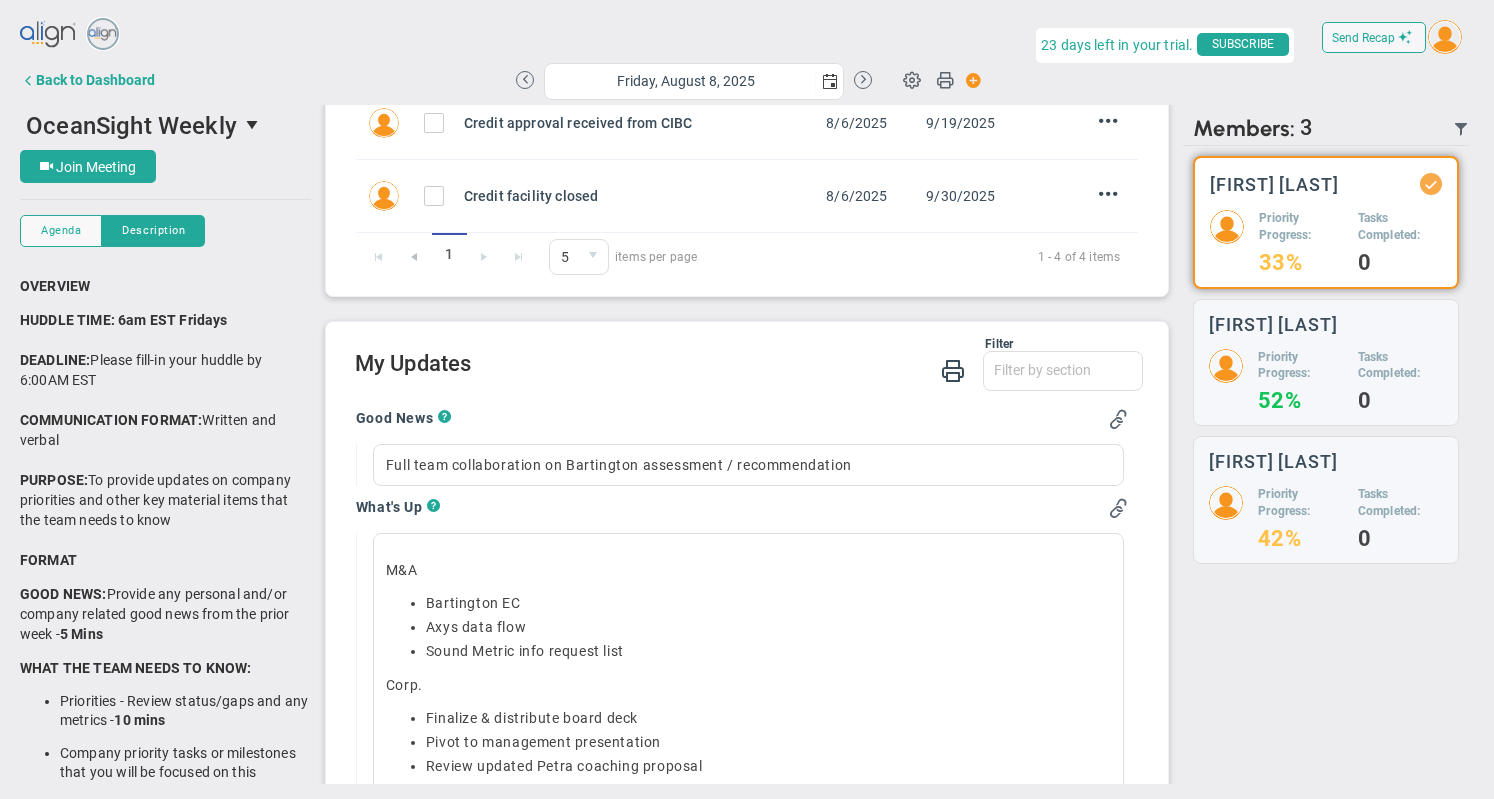 scroll, scrollTop: 498, scrollLeft: 0, axis: vertical 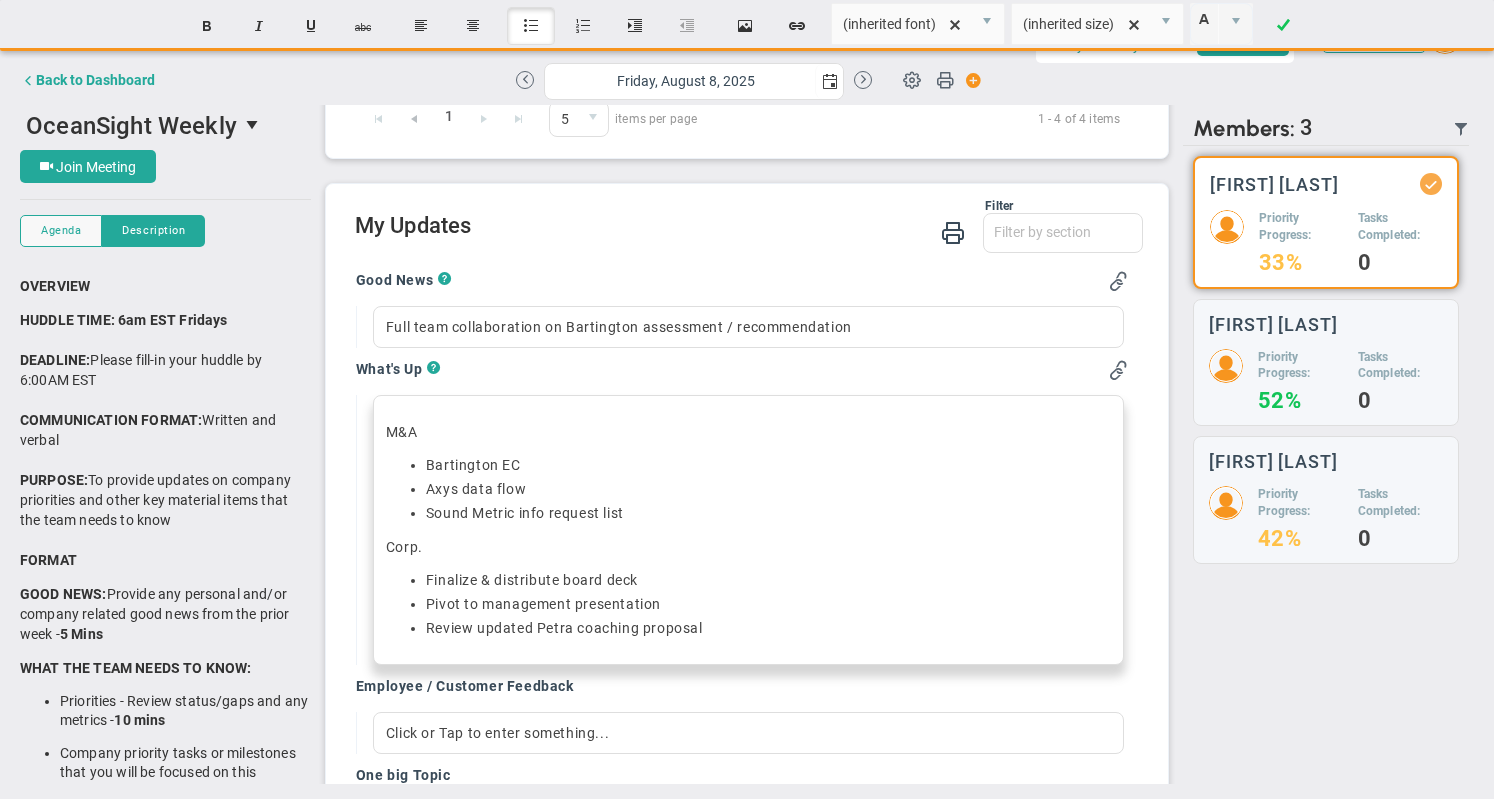 drag, startPoint x: 712, startPoint y: 629, endPoint x: 265, endPoint y: 415, distance: 495.5855 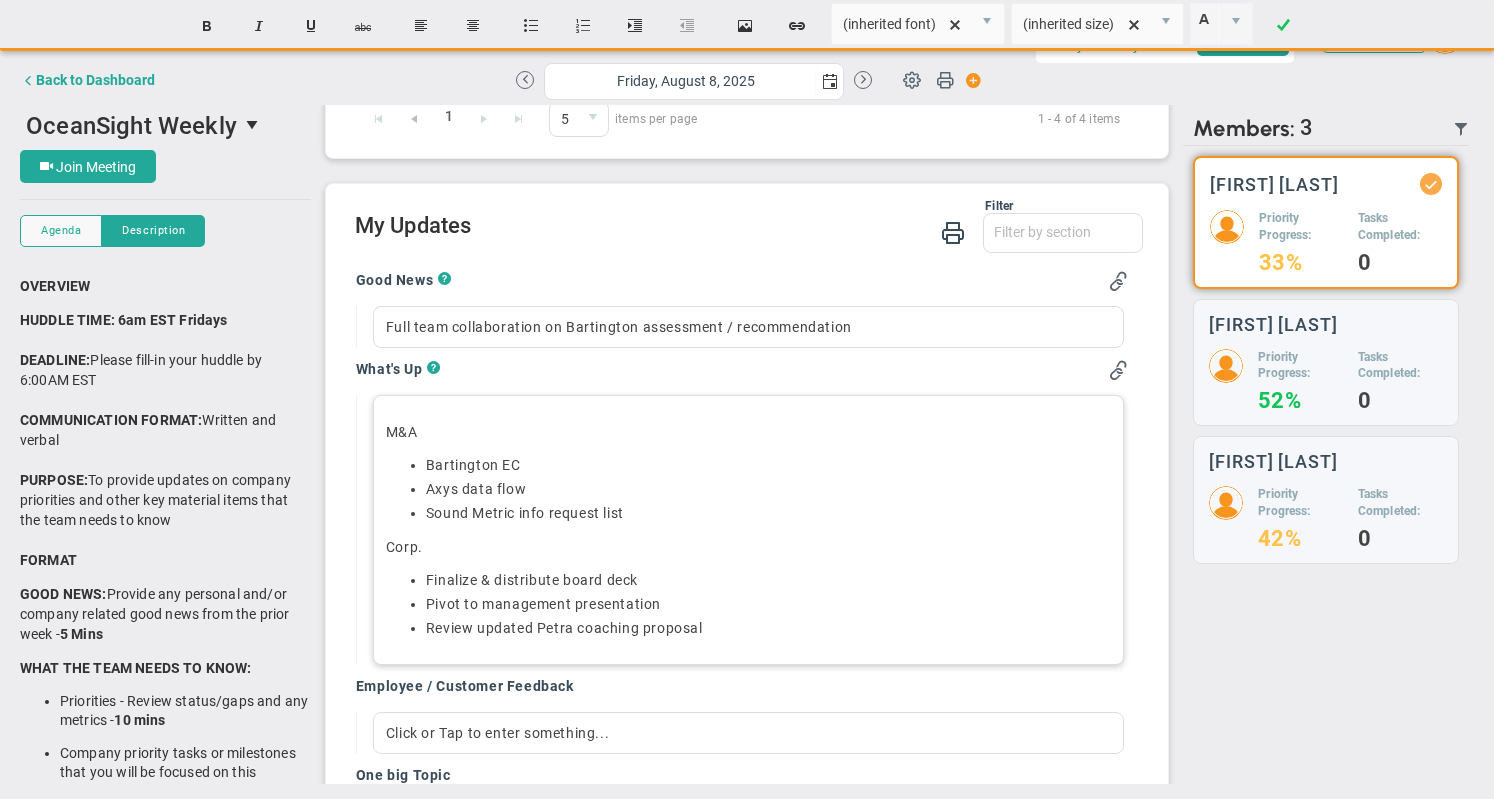 copy on "M&A ﻿Bartington EC Axys data flow﻿ Sound Metric info request list Corp. ﻿Finalize & distribute board deck Pivot to management presentation﻿ Review updated Petra coaching proposal﻿" 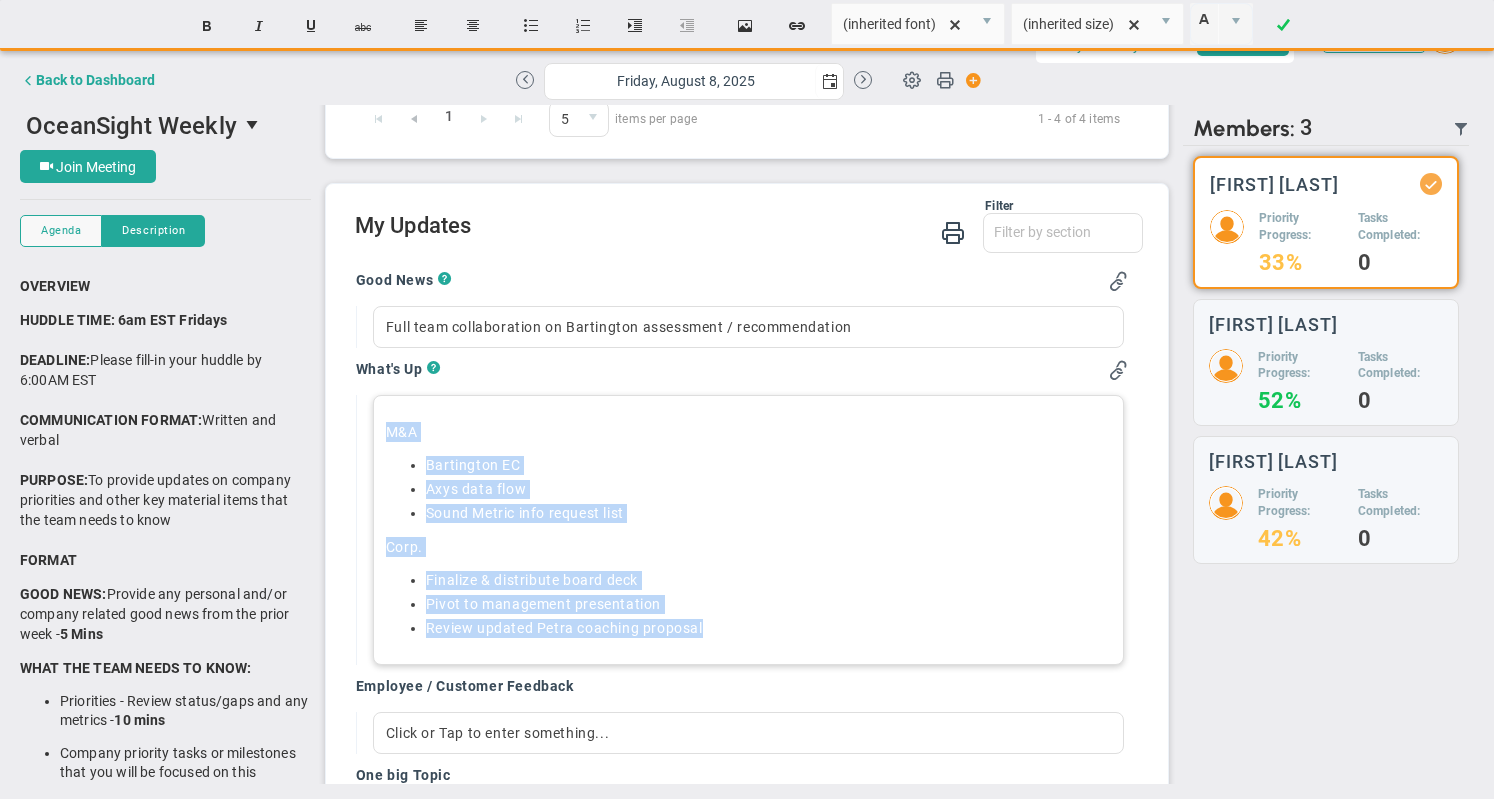 click on "Axys data flow" at bounding box center (768, 489) 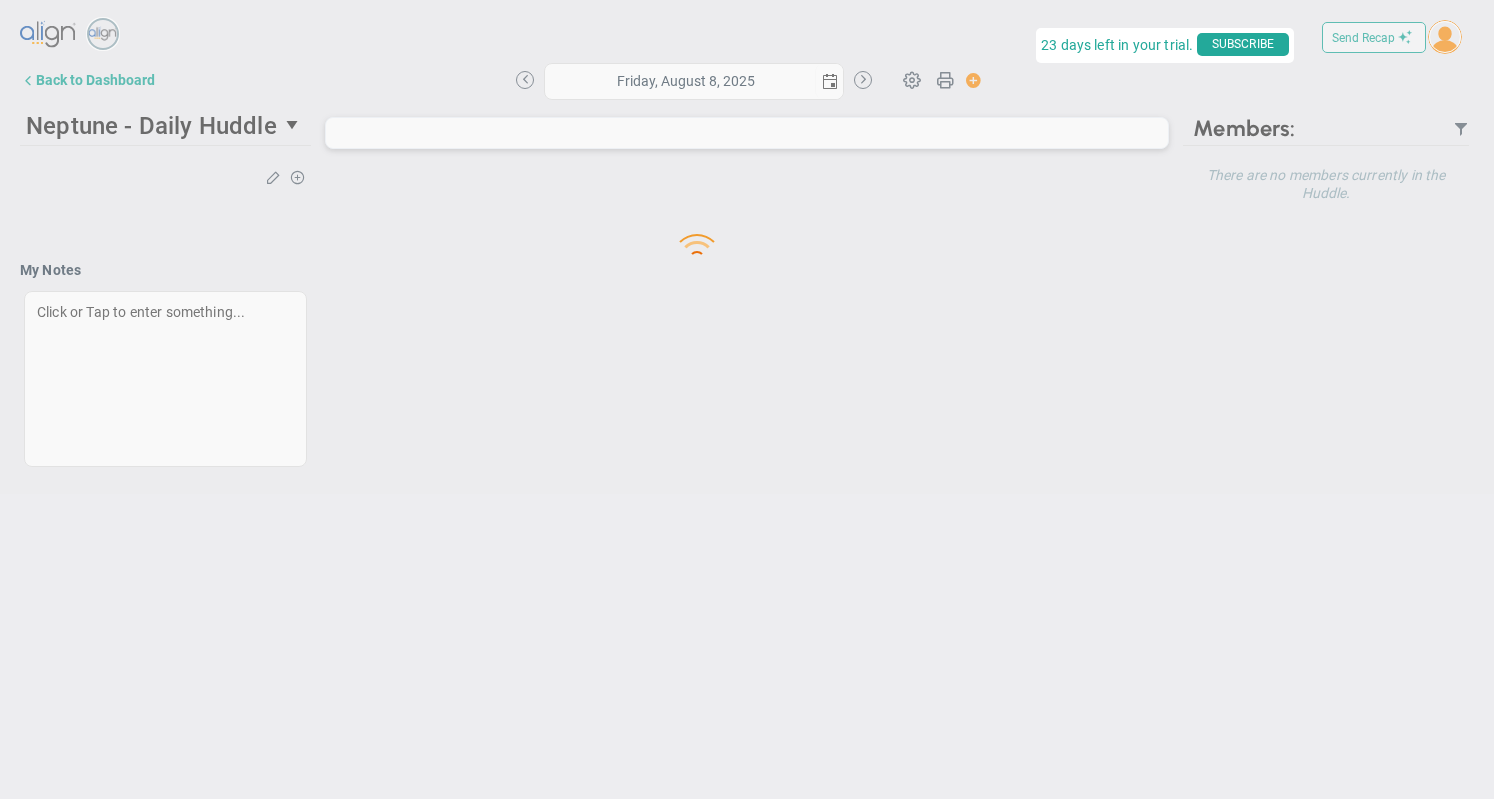 scroll, scrollTop: 0, scrollLeft: 0, axis: both 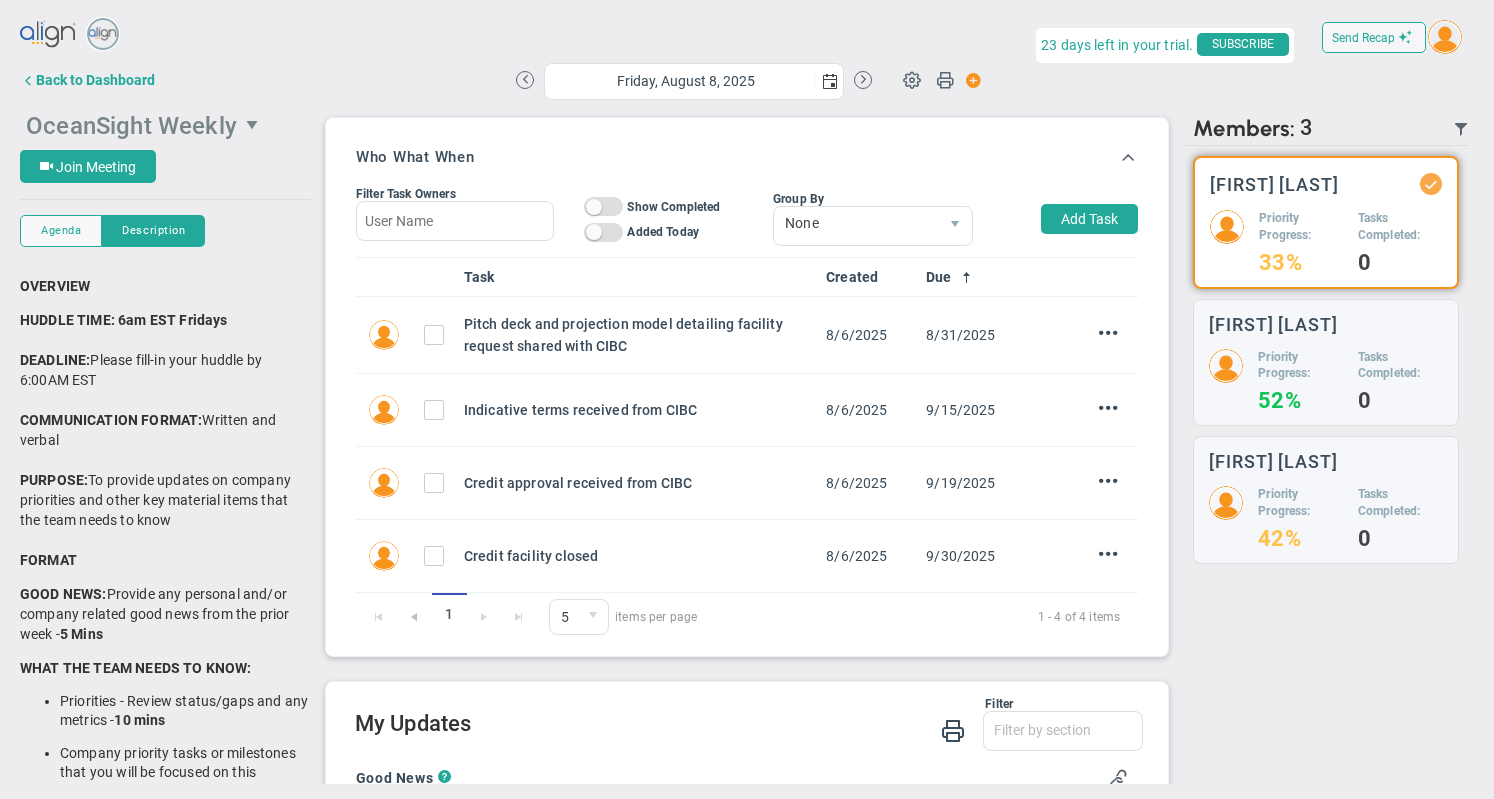 click on "OceanSight Weekly" at bounding box center (131, 126) 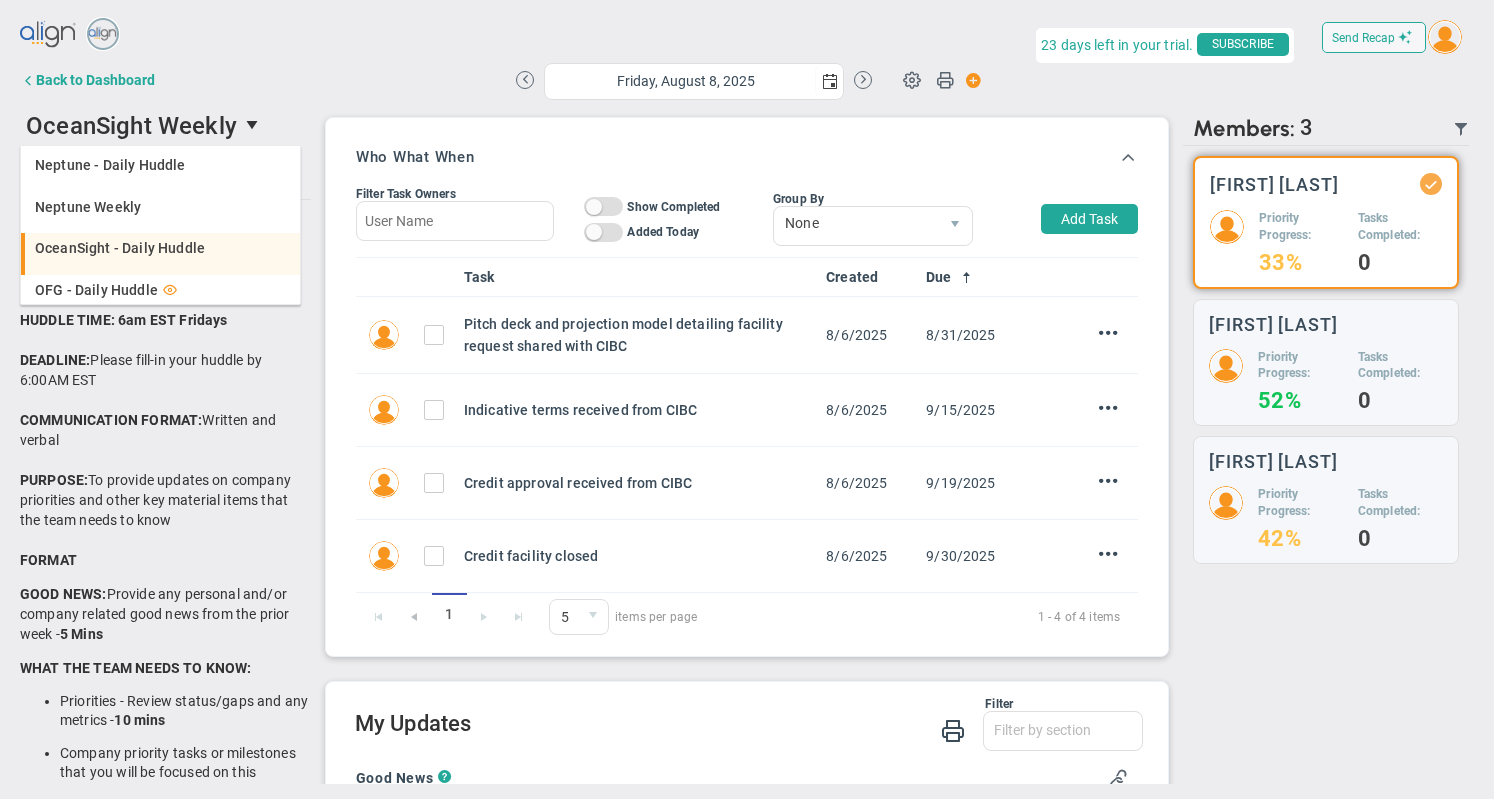 click on "OceanSight - Daily Huddle" at bounding box center [120, 248] 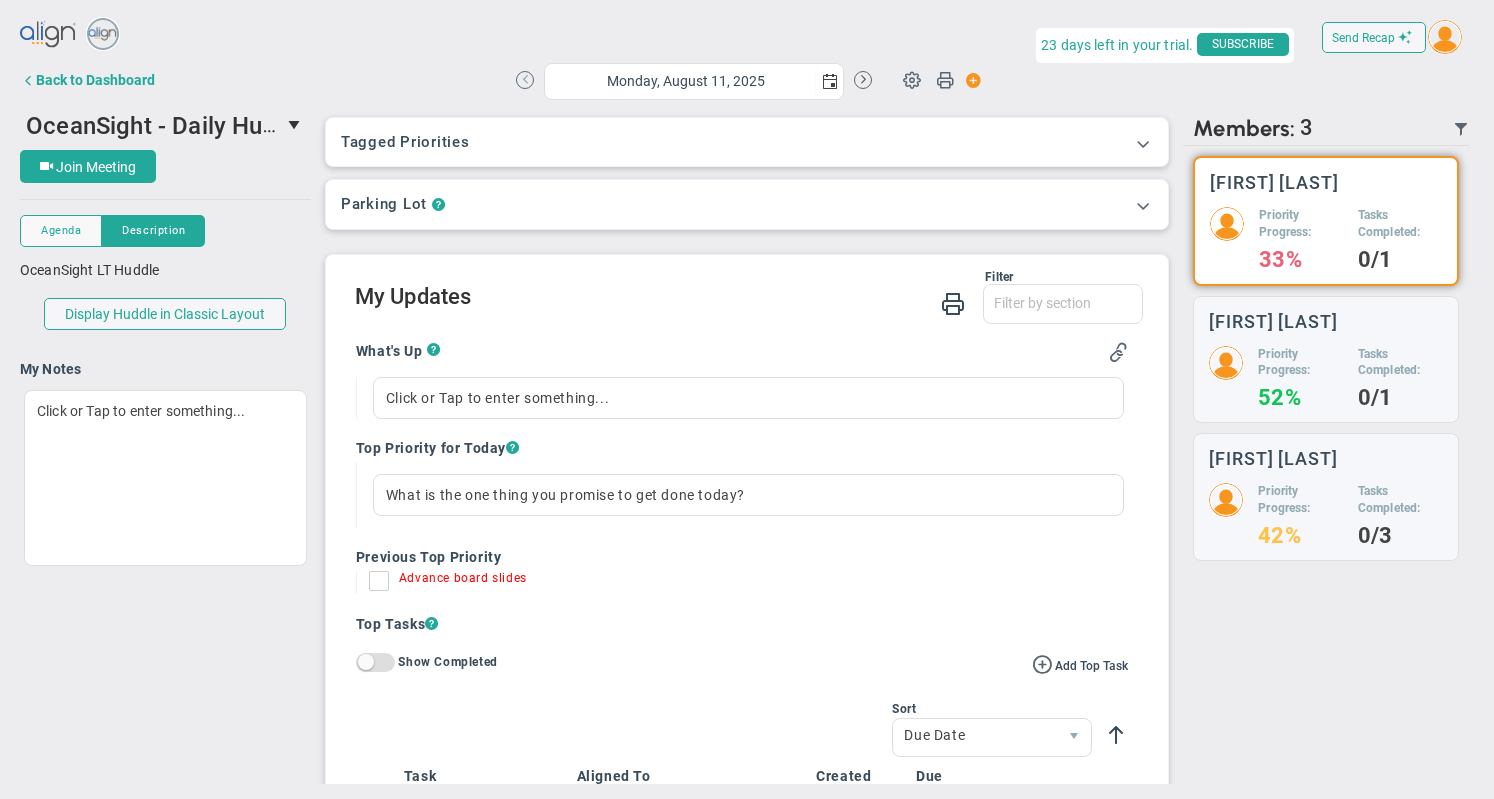 click at bounding box center (525, 80) 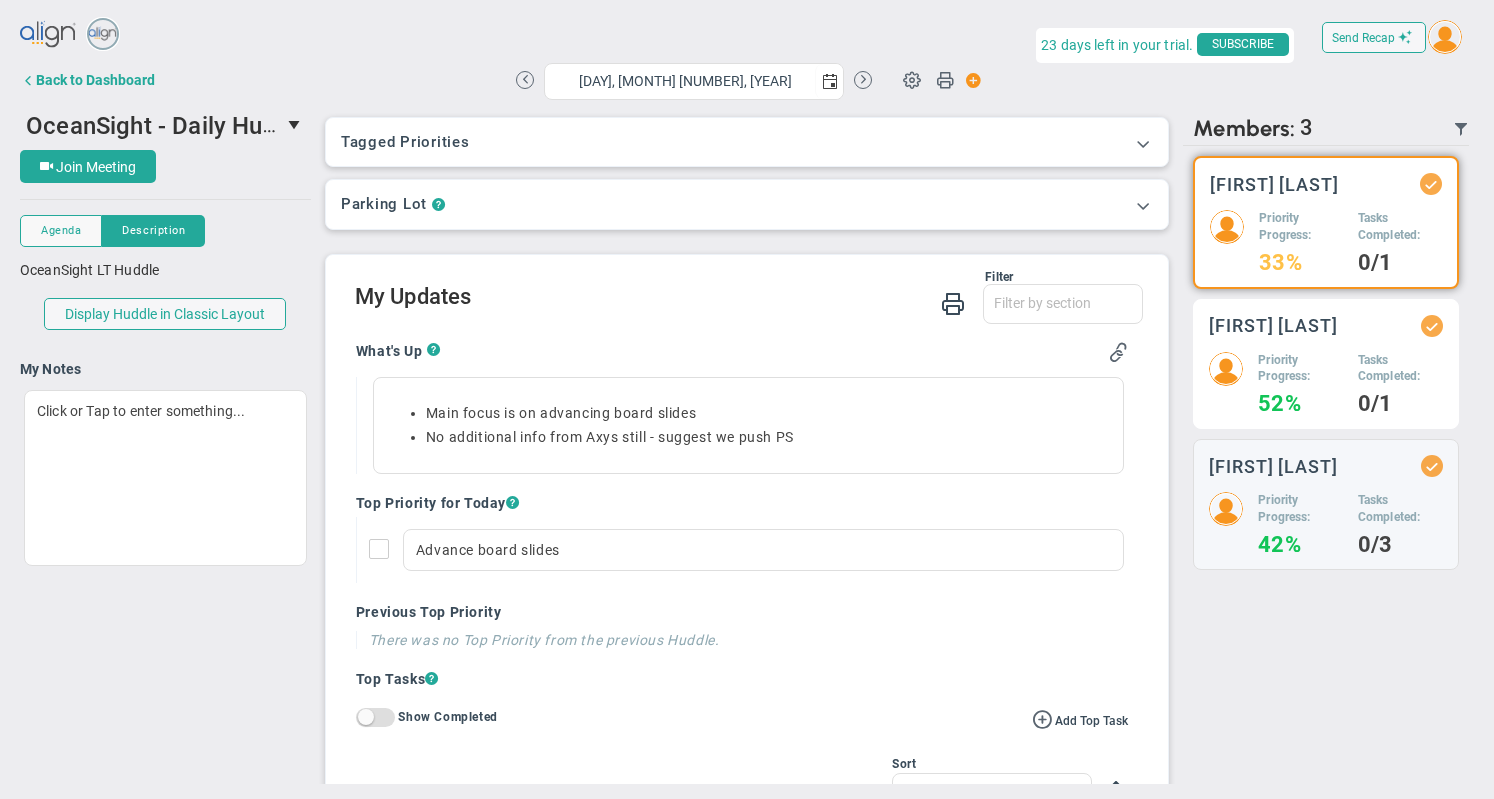 click on "Priority Progress:" at bounding box center [1300, 369] 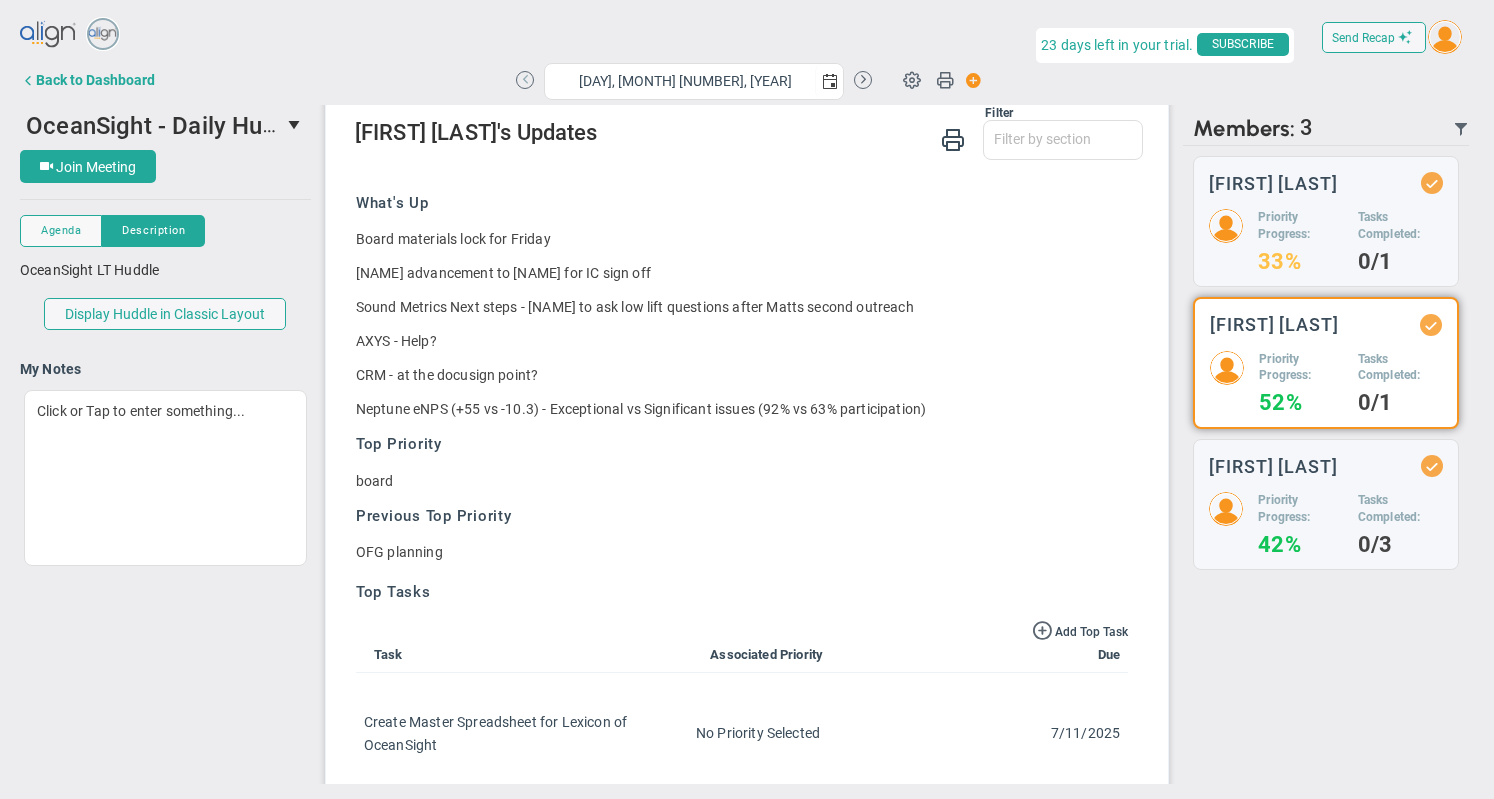 click at bounding box center (525, 80) 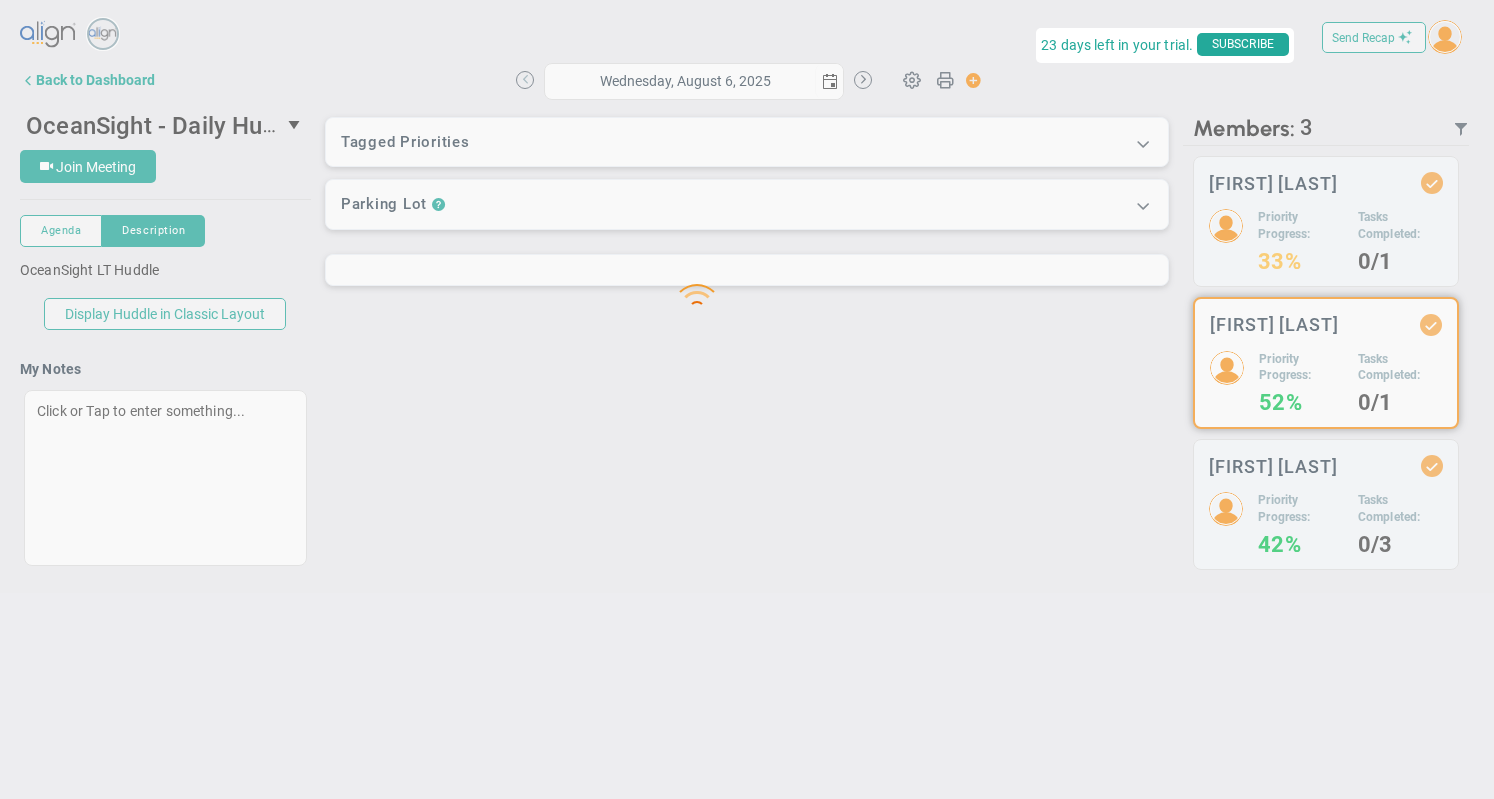 scroll, scrollTop: 0, scrollLeft: 0, axis: both 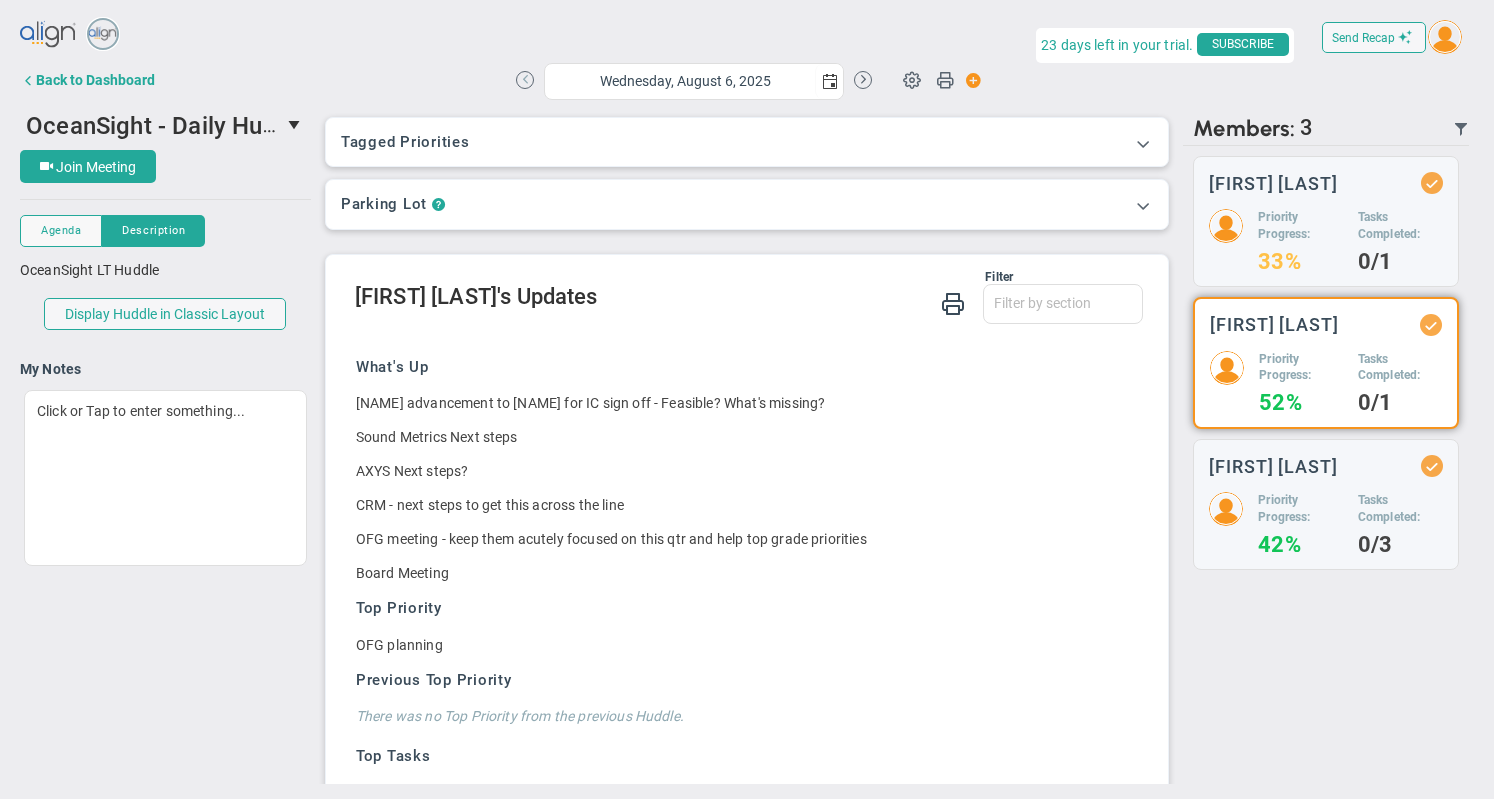click at bounding box center (525, 80) 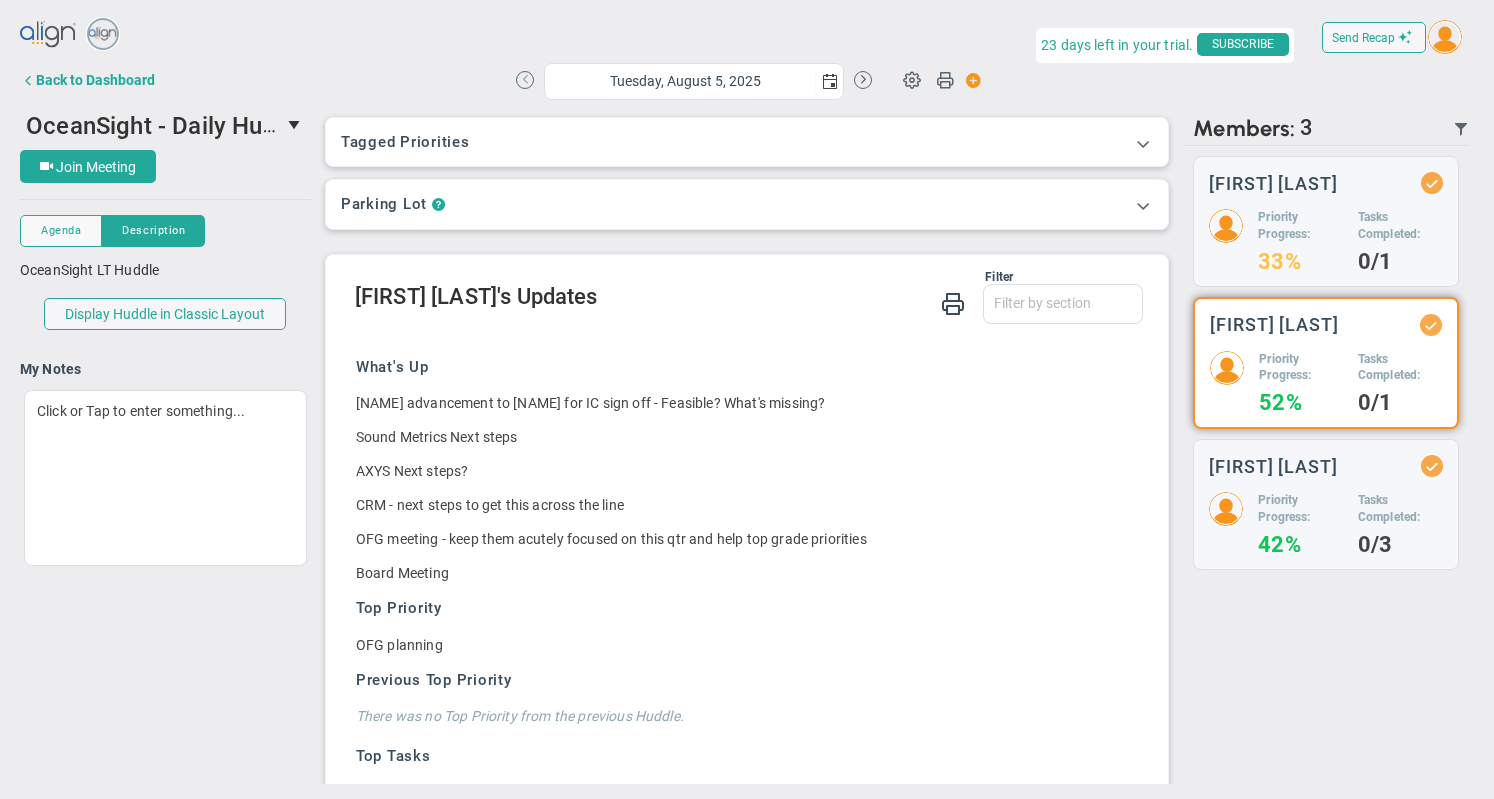 type on "Tuesday, August 5, 2025" 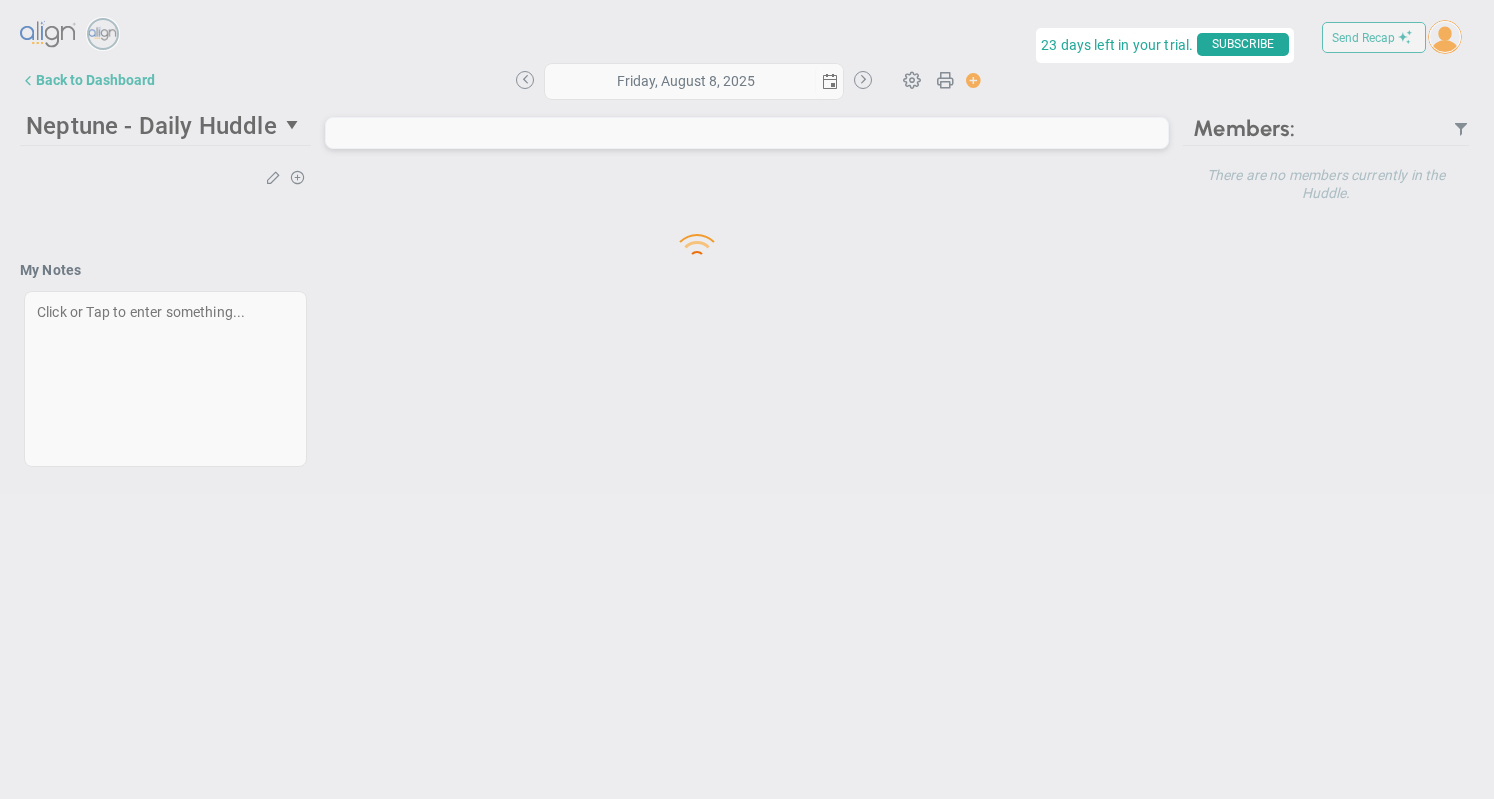 scroll, scrollTop: 0, scrollLeft: 0, axis: both 